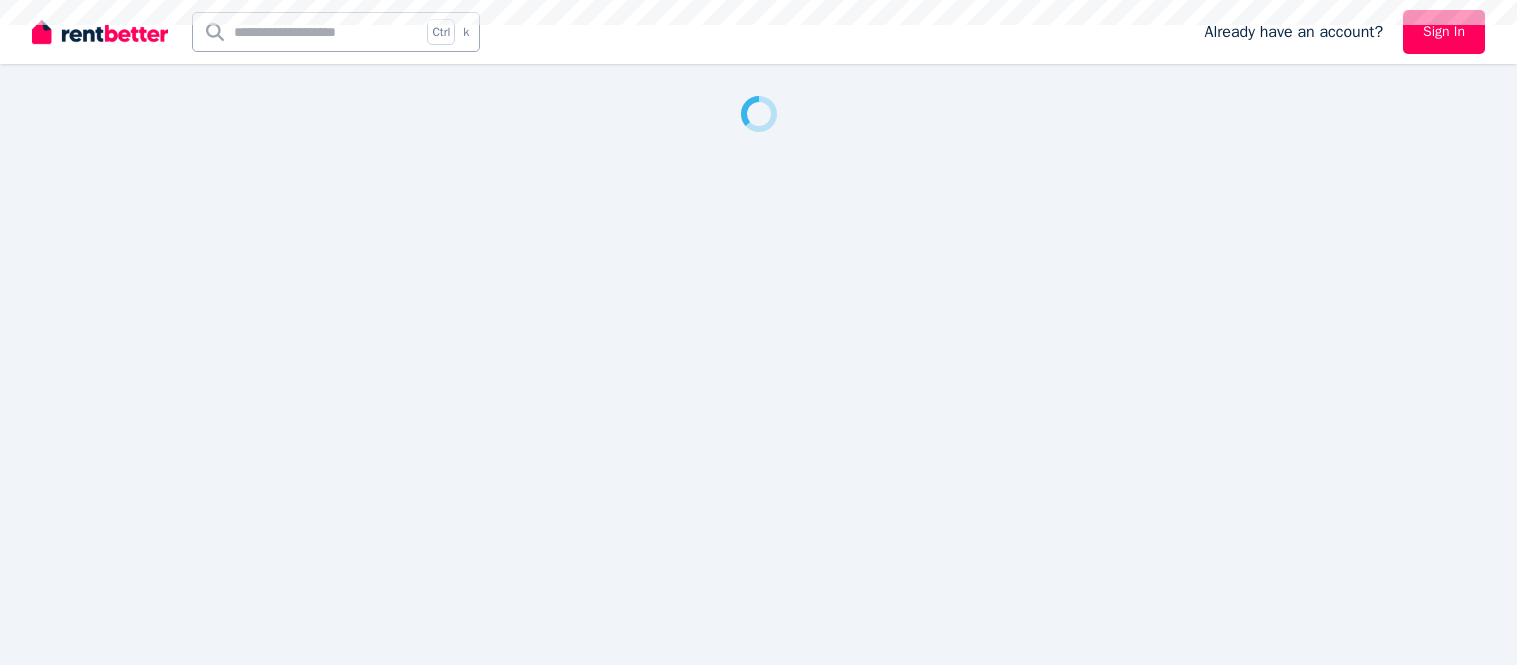 scroll, scrollTop: 0, scrollLeft: 0, axis: both 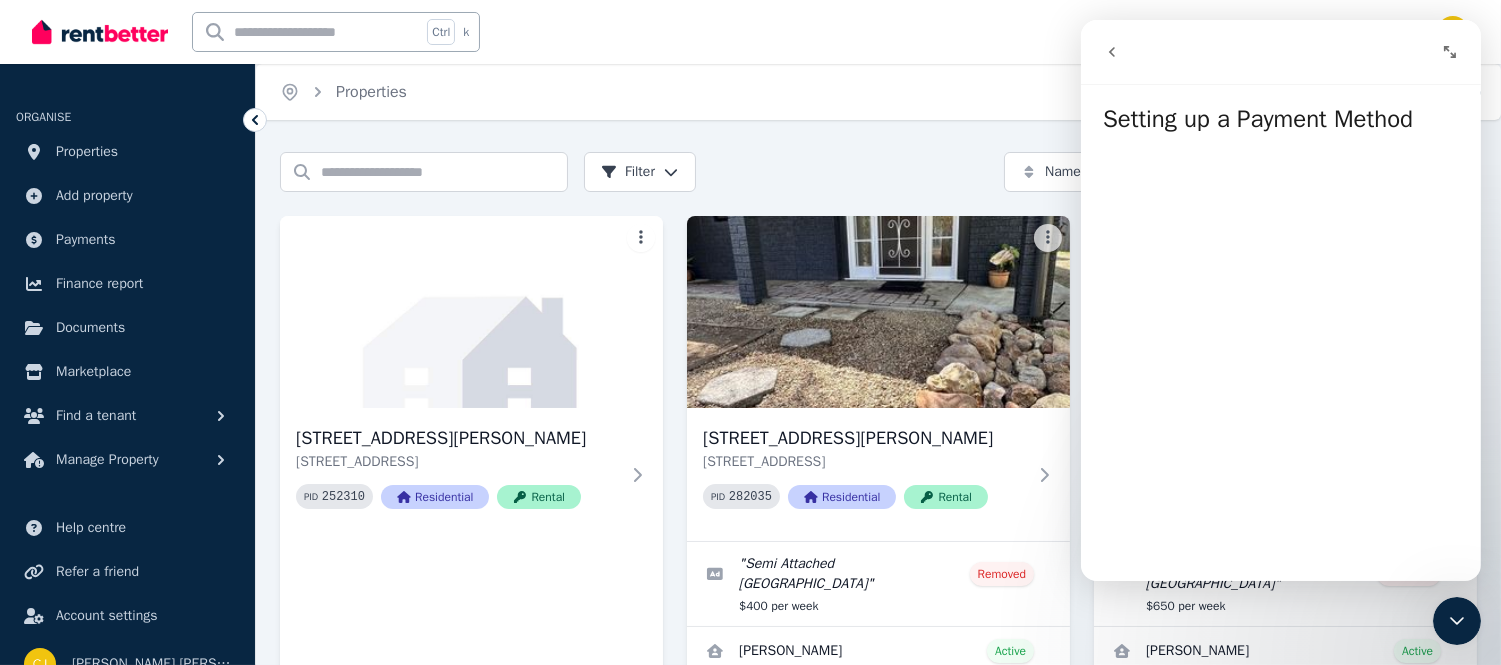 click 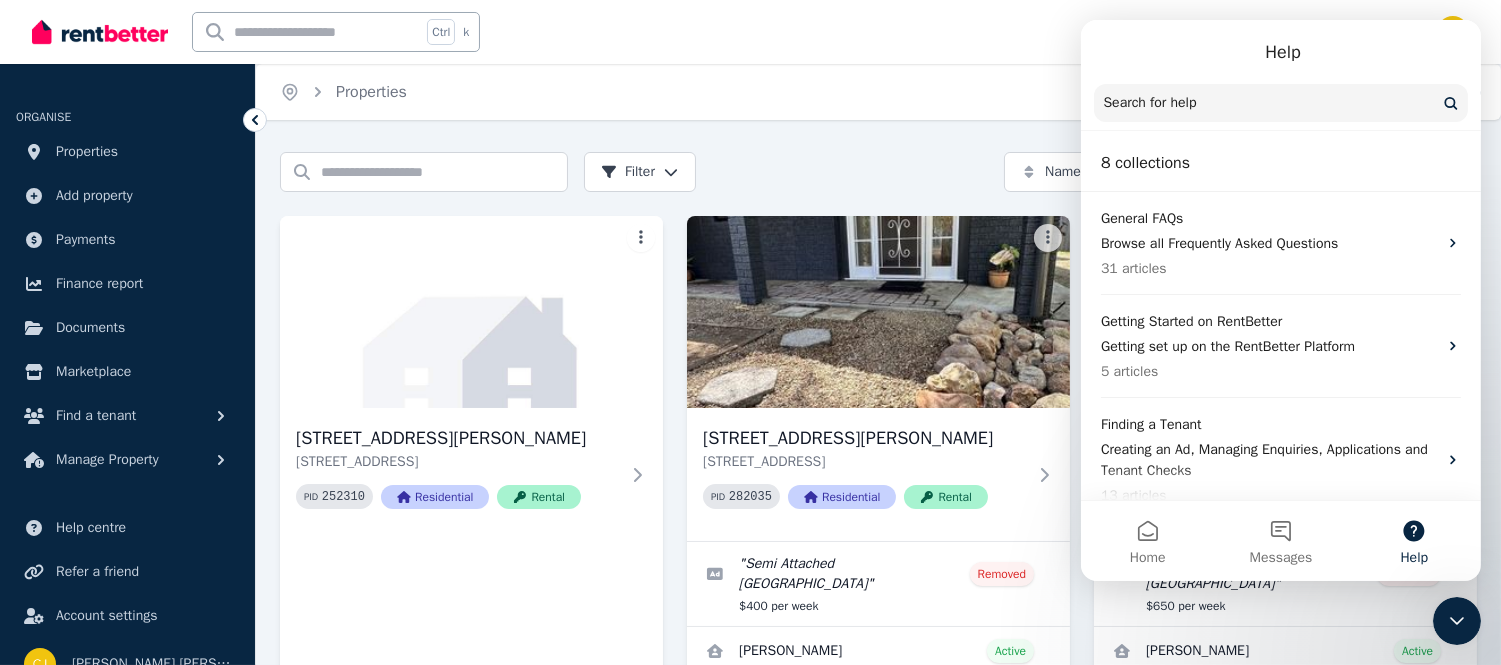 click on "Ctrl k Inbox" at bounding box center (716, 32) 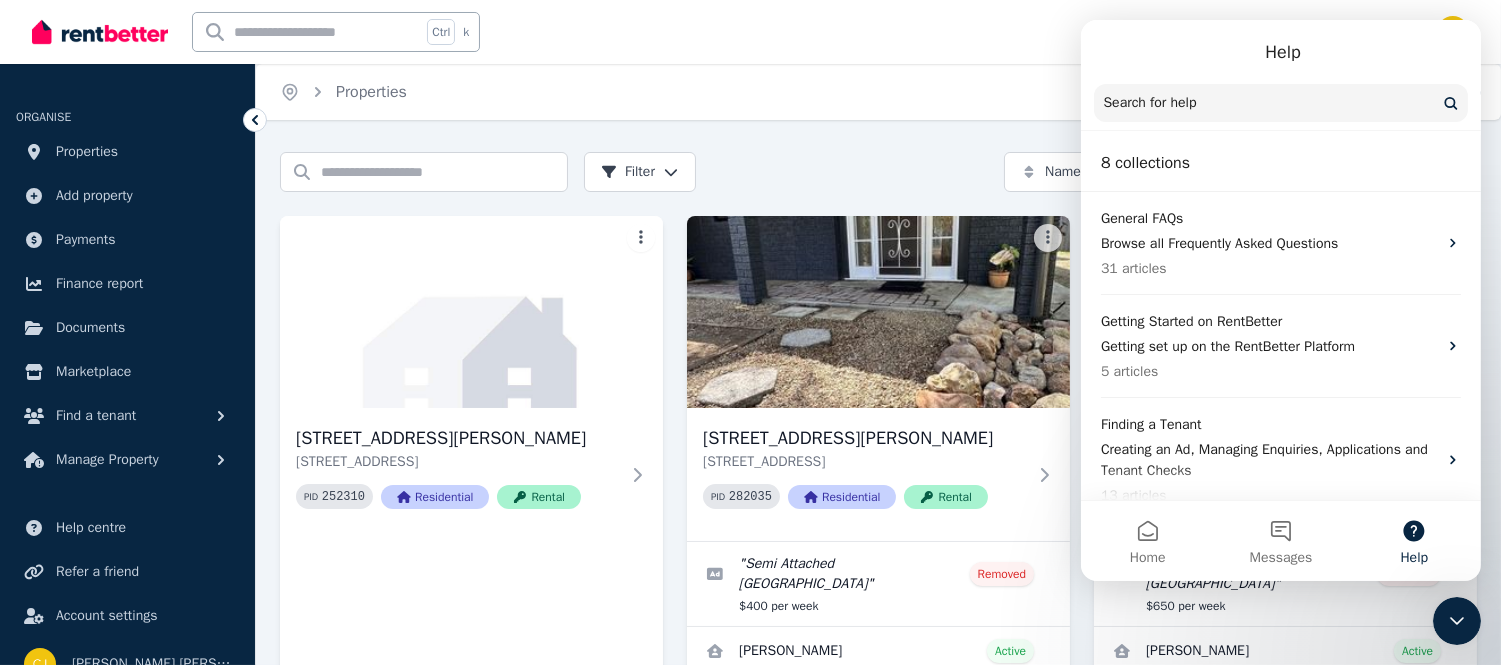 scroll, scrollTop: 191, scrollLeft: 0, axis: vertical 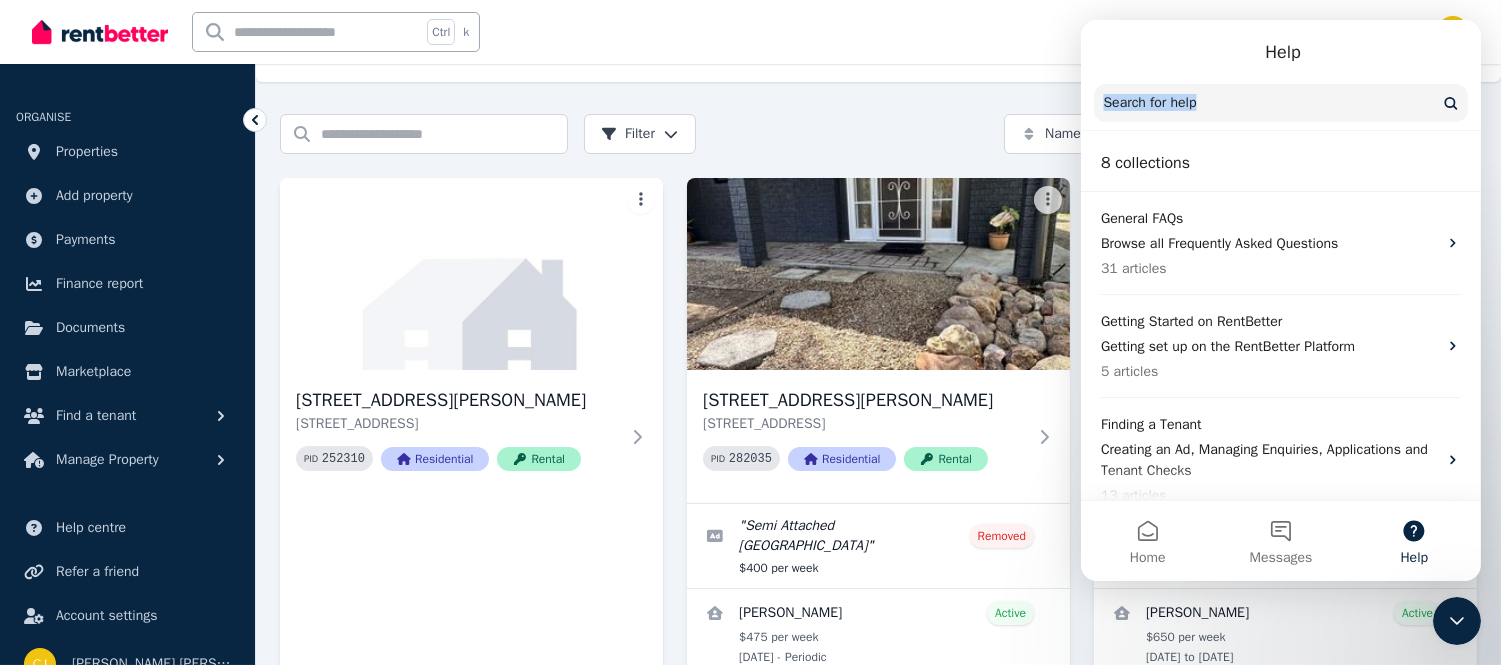 drag, startPoint x: 1323, startPoint y: 46, endPoint x: 2155, endPoint y: 108, distance: 834.3069 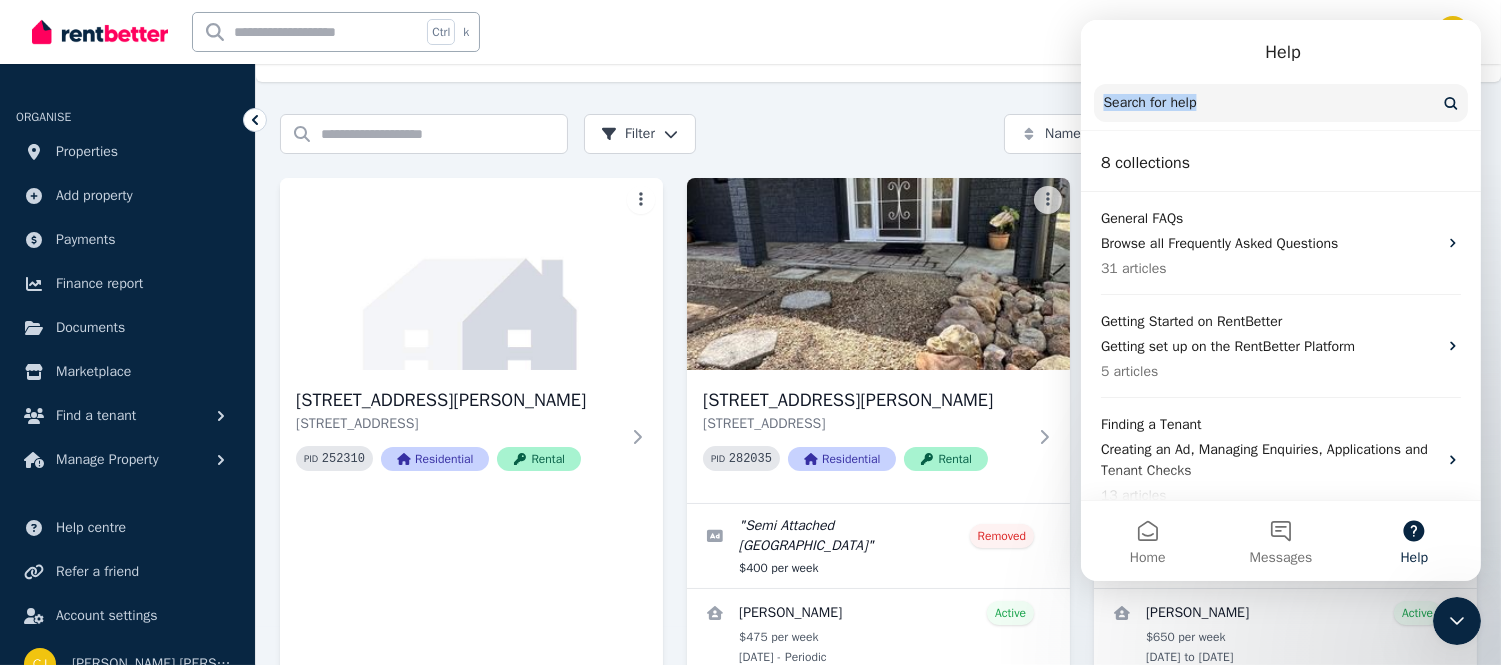 click on "Help Search for help 8 collections General FAQs Browse all Frequently Asked Questions 31 articles Getting Started on RentBetter Getting set up on the RentBetter Platform 5 articles Finding a Tenant Creating an Ad, Managing Enquiries, Applications and Tenant Checks 13 articles Managing Your Property Creating Lease Agreements, Condition Reports, Managing Bond, Rental Payments, Expenses, Bills, Maintenance and Reports 27 articles Tenant Help Centre The Help Section for Tenants of RentBetter 9 articles Useful Resources Find all useful forms which you can use to manage your property here 3 articles RentBetter Marketplace & Extra Services Information on the other Services that can be accessed through RentBetter 5 articles Refer a Friend Find out all about how you can refer your friends on RentBetter and earn! 1 article Home Messages Help" 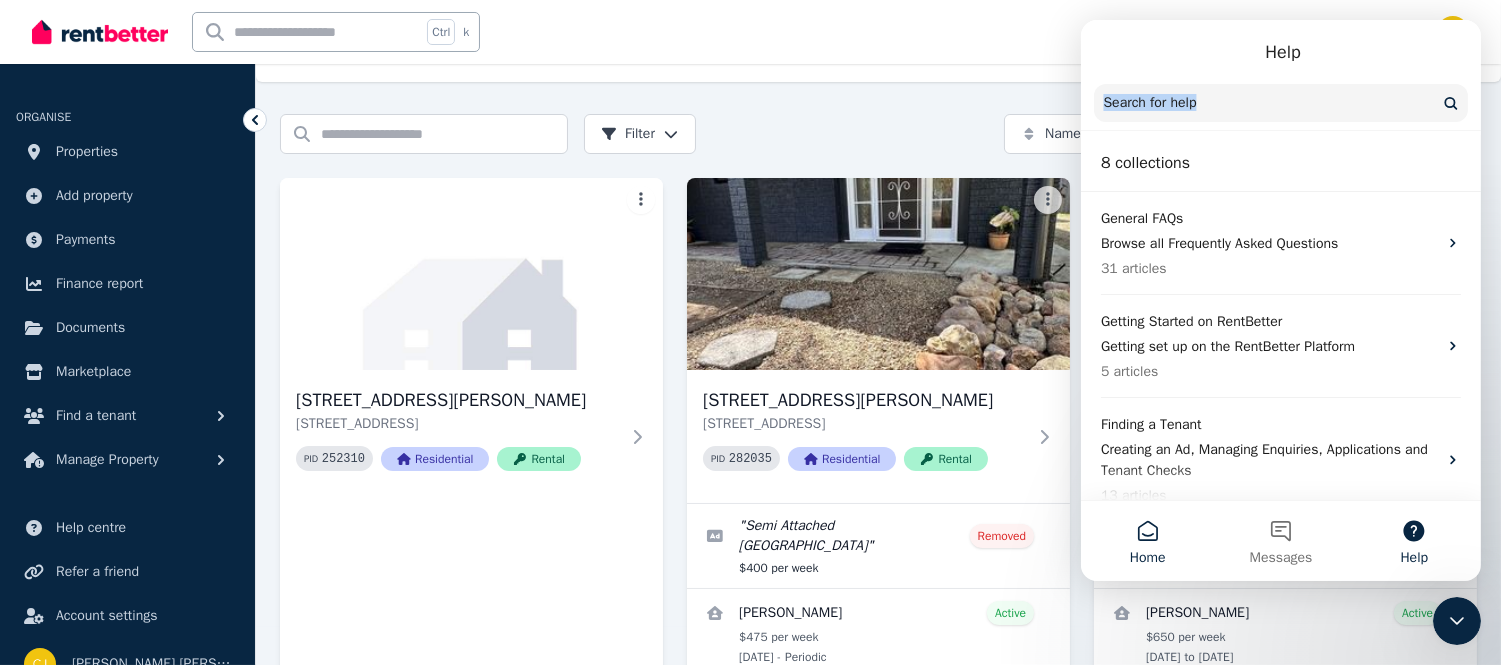 click on "Home" at bounding box center [1146, 541] 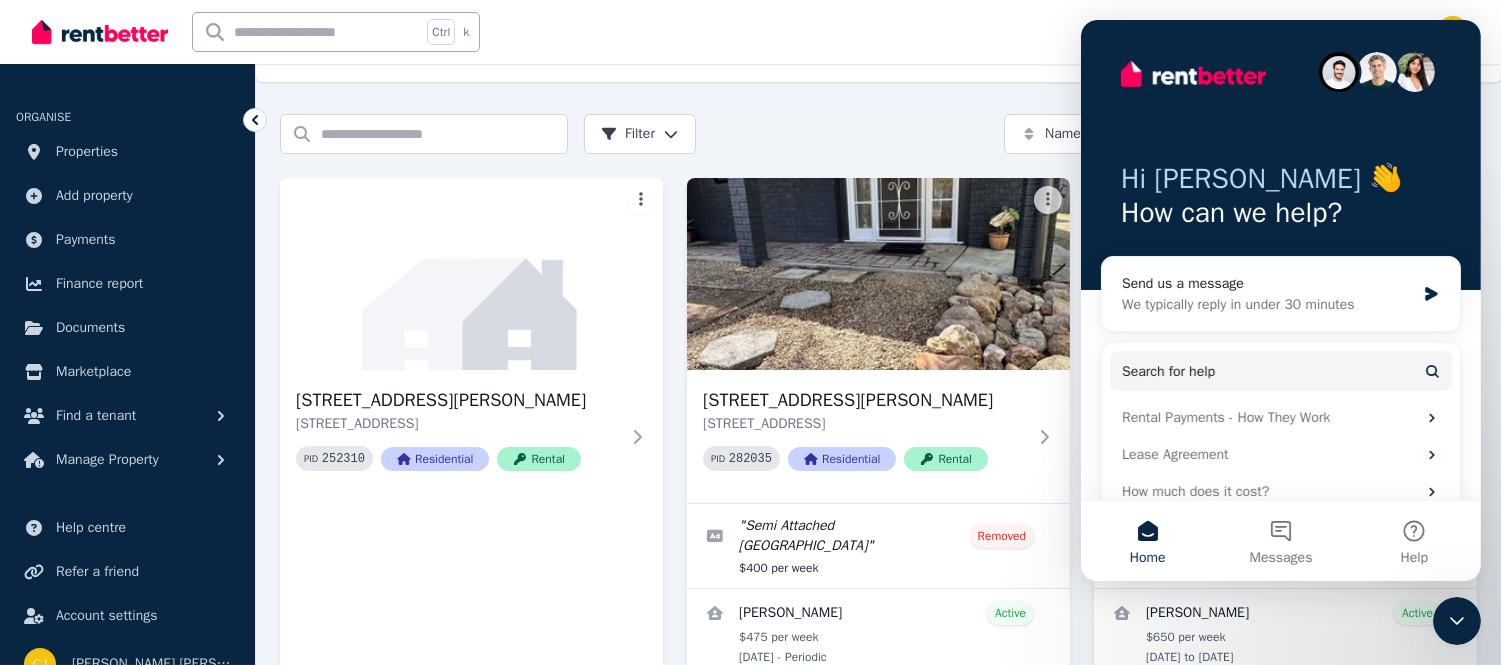 click on "Home" at bounding box center [1146, 541] 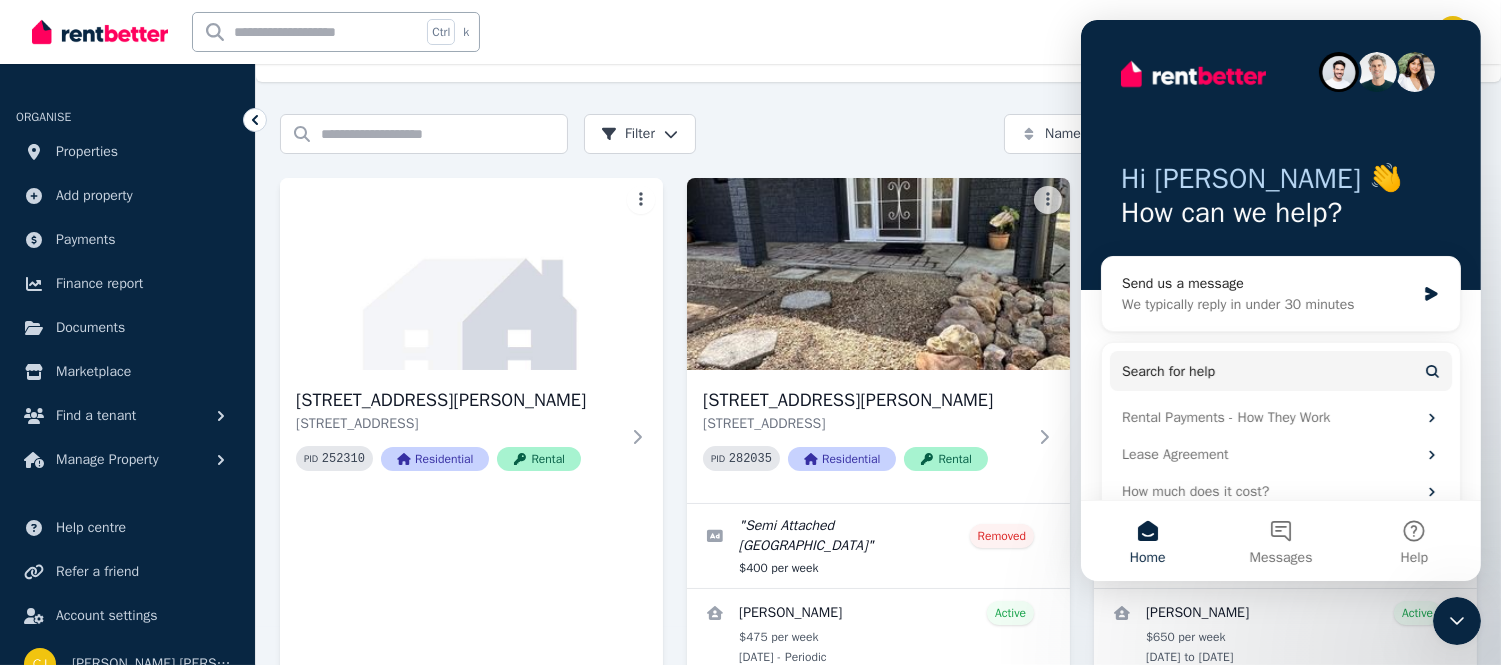 click on "Ctrl k Inbox" at bounding box center (716, 32) 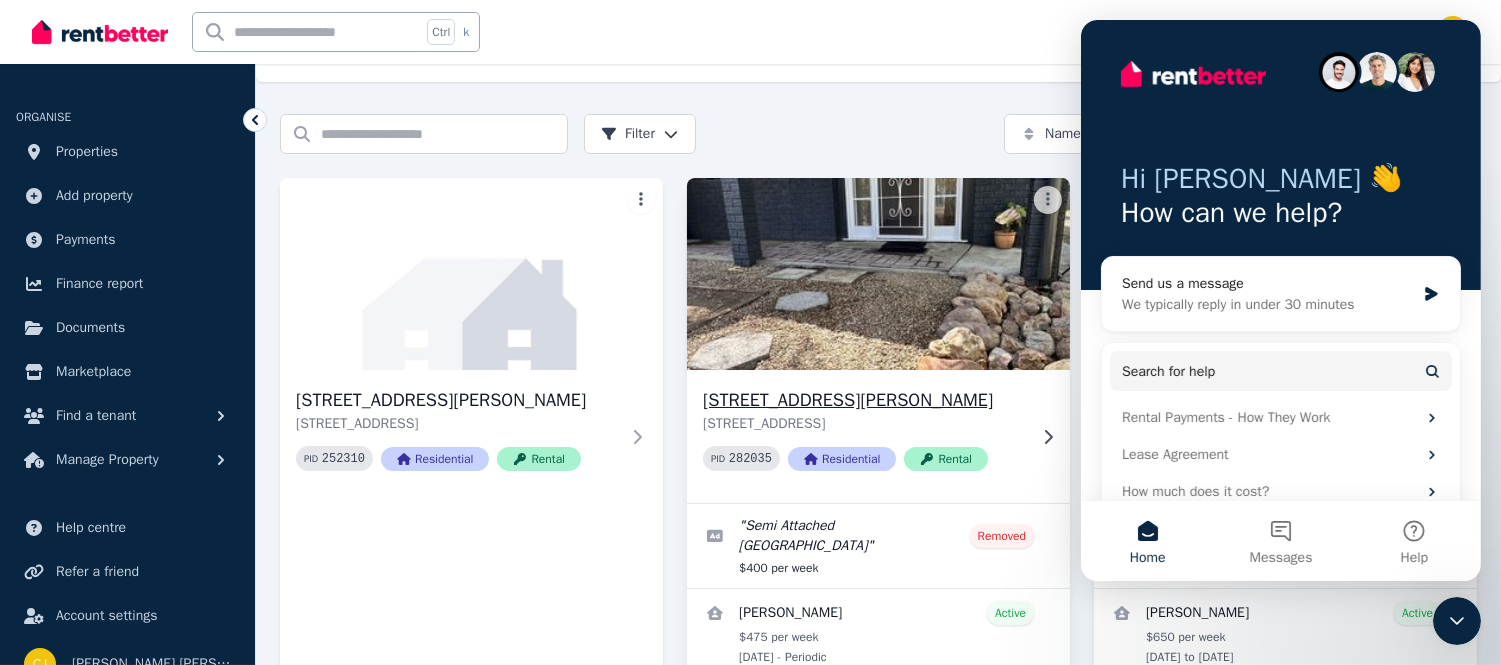 click at bounding box center [878, 274] 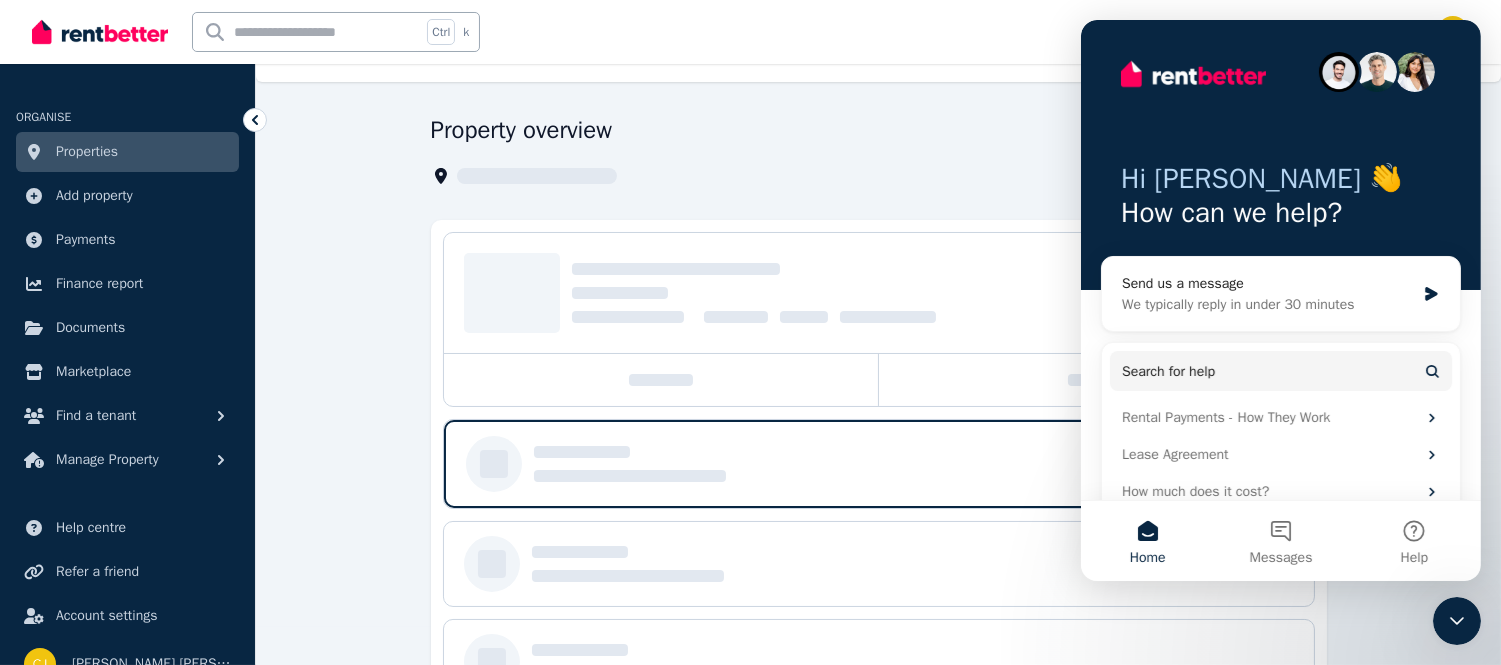 scroll, scrollTop: 0, scrollLeft: 0, axis: both 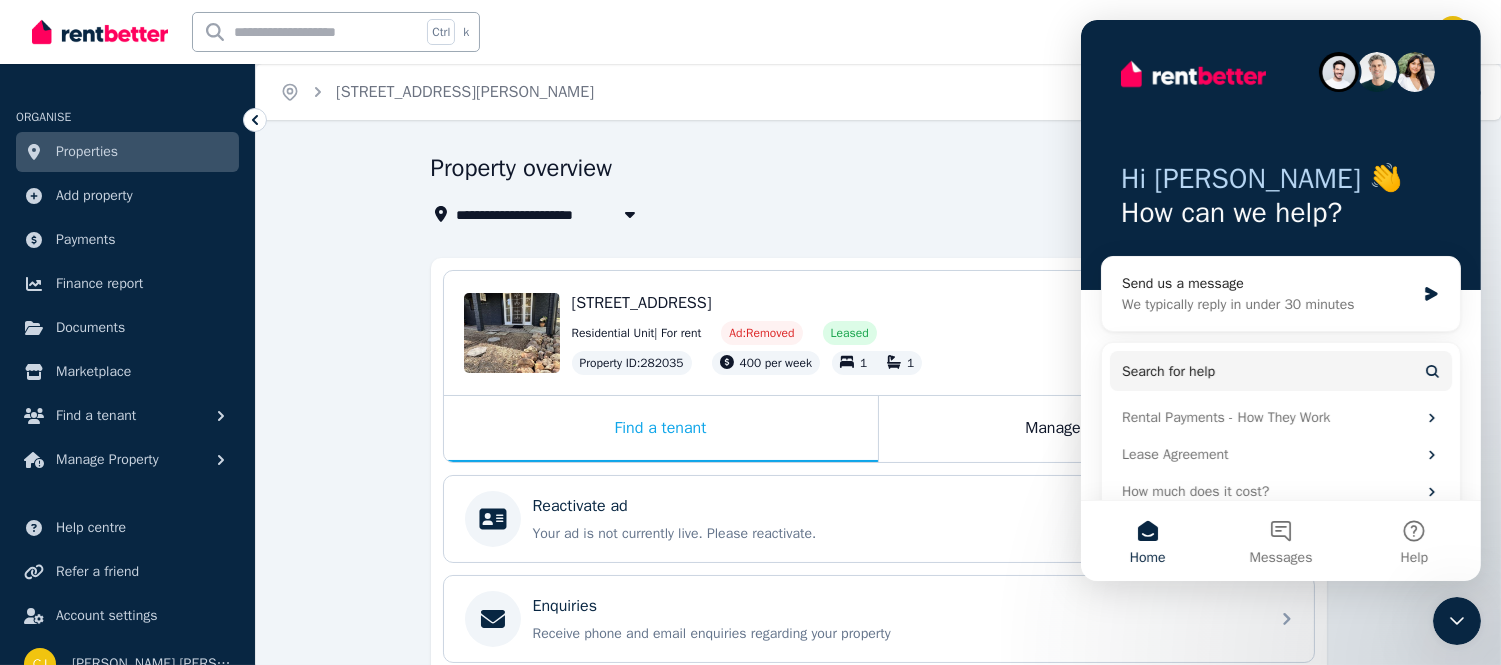 click on "Home" at bounding box center [1146, 541] 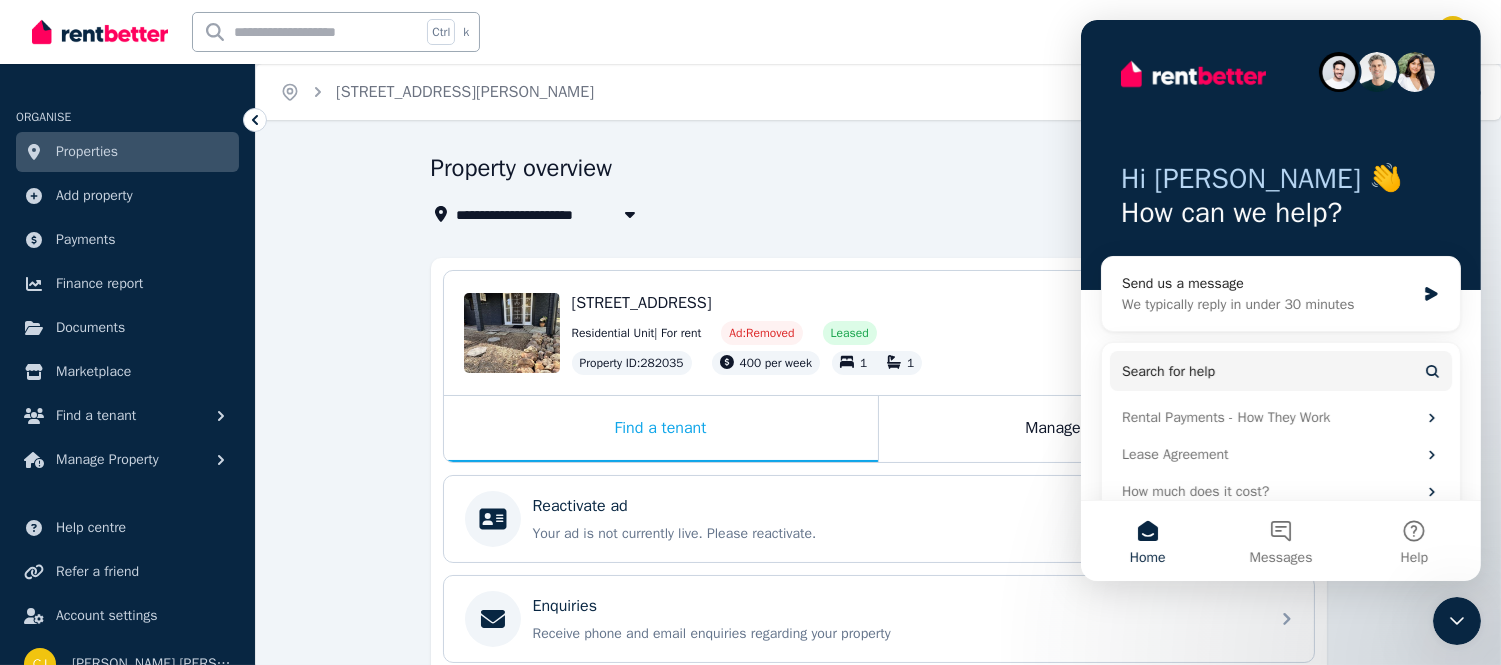 click 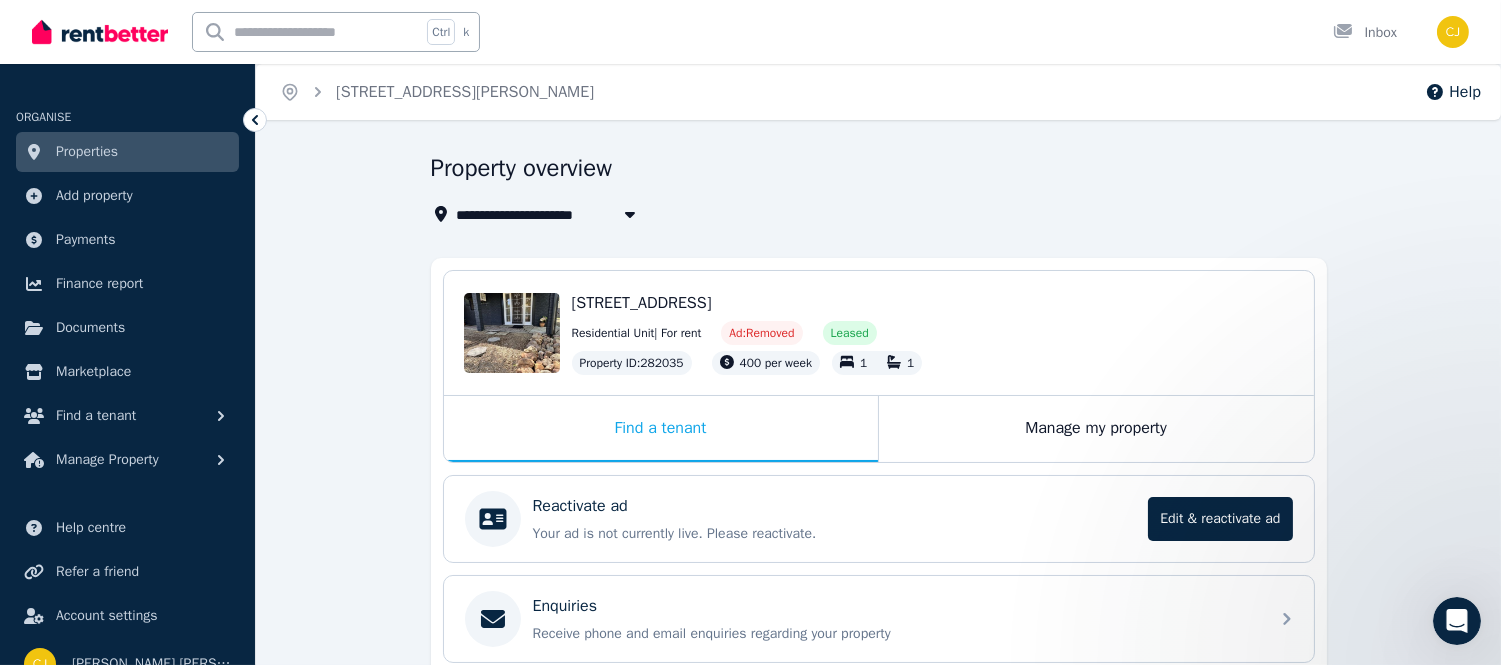 scroll, scrollTop: 0, scrollLeft: 0, axis: both 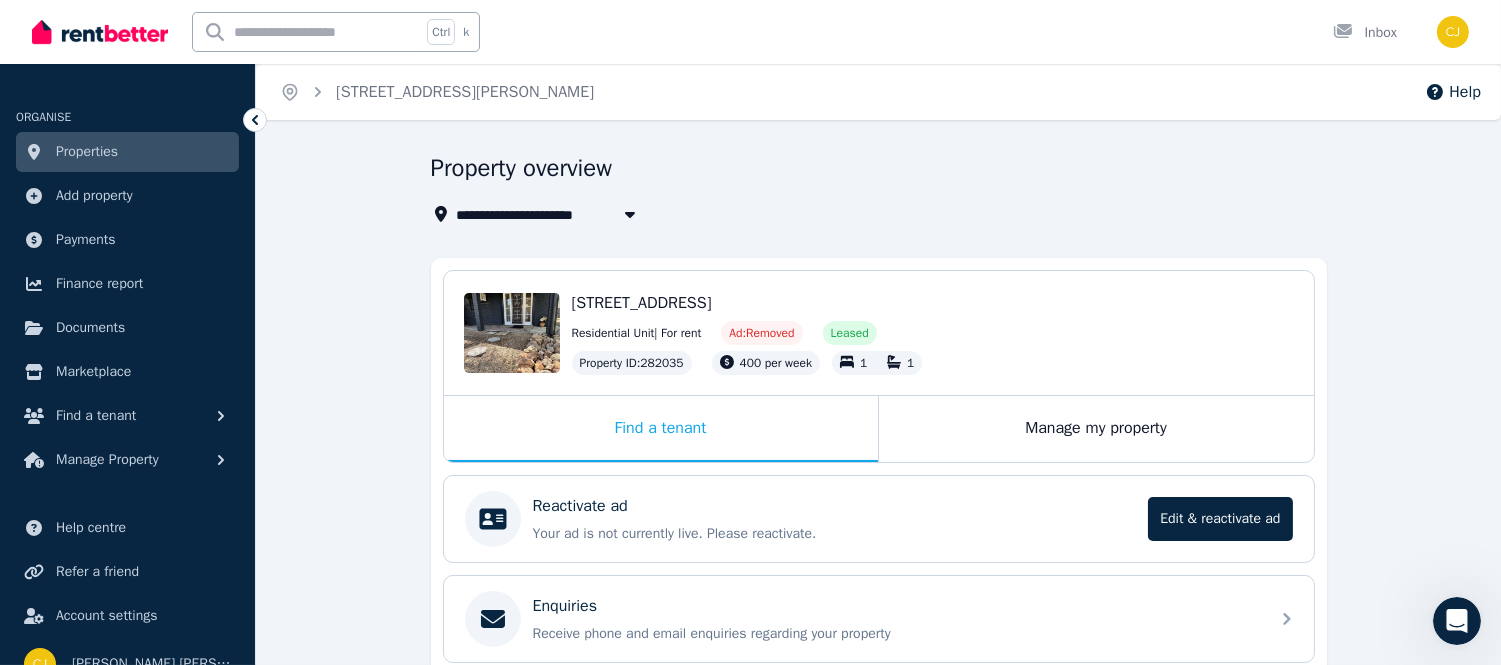 click on "[STREET_ADDRESS][PERSON_NAME]" at bounding box center [451, 92] 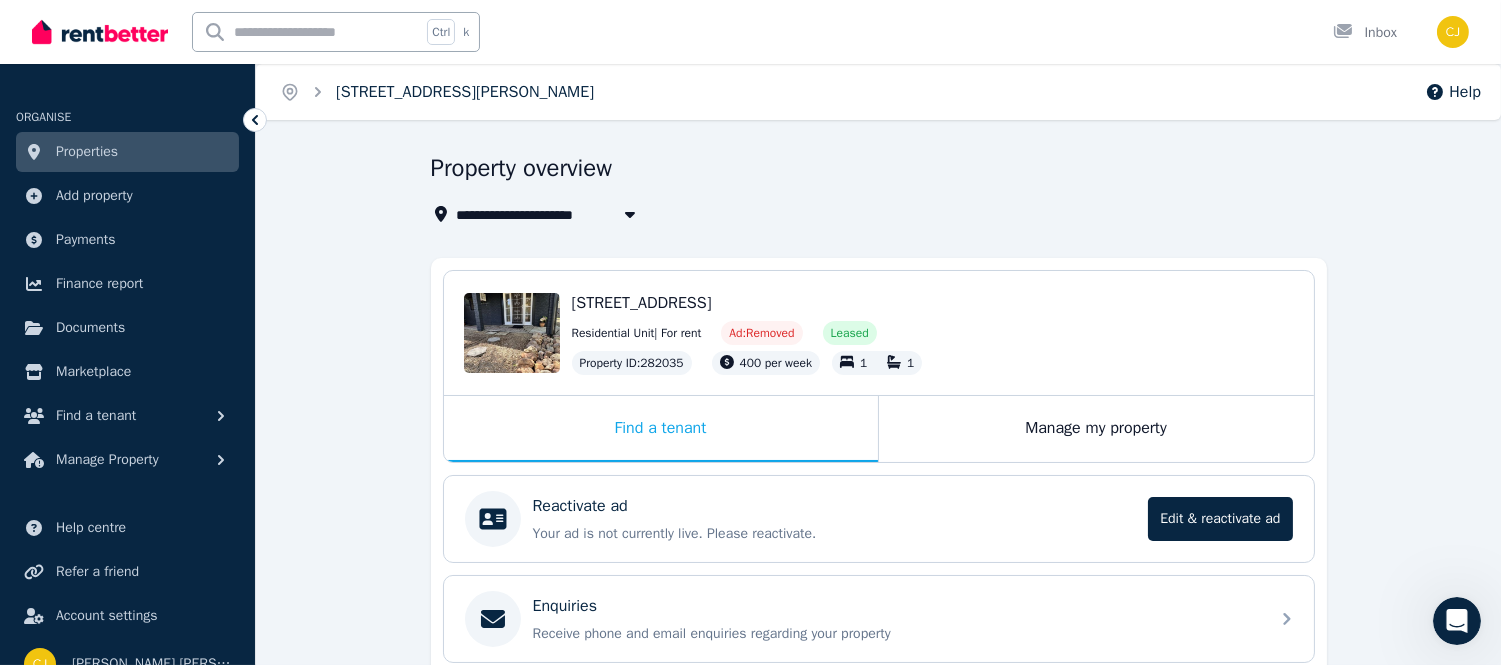 click on "[STREET_ADDRESS][PERSON_NAME]" at bounding box center (465, 92) 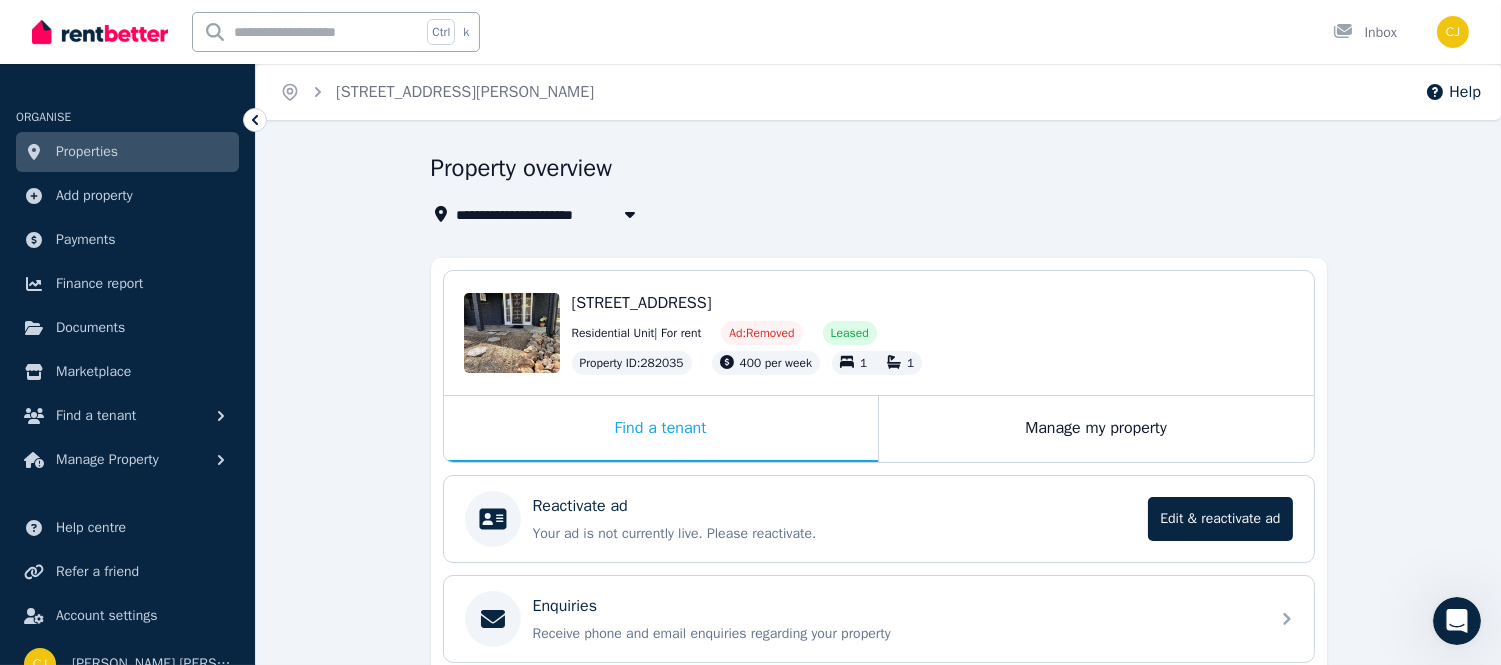 click 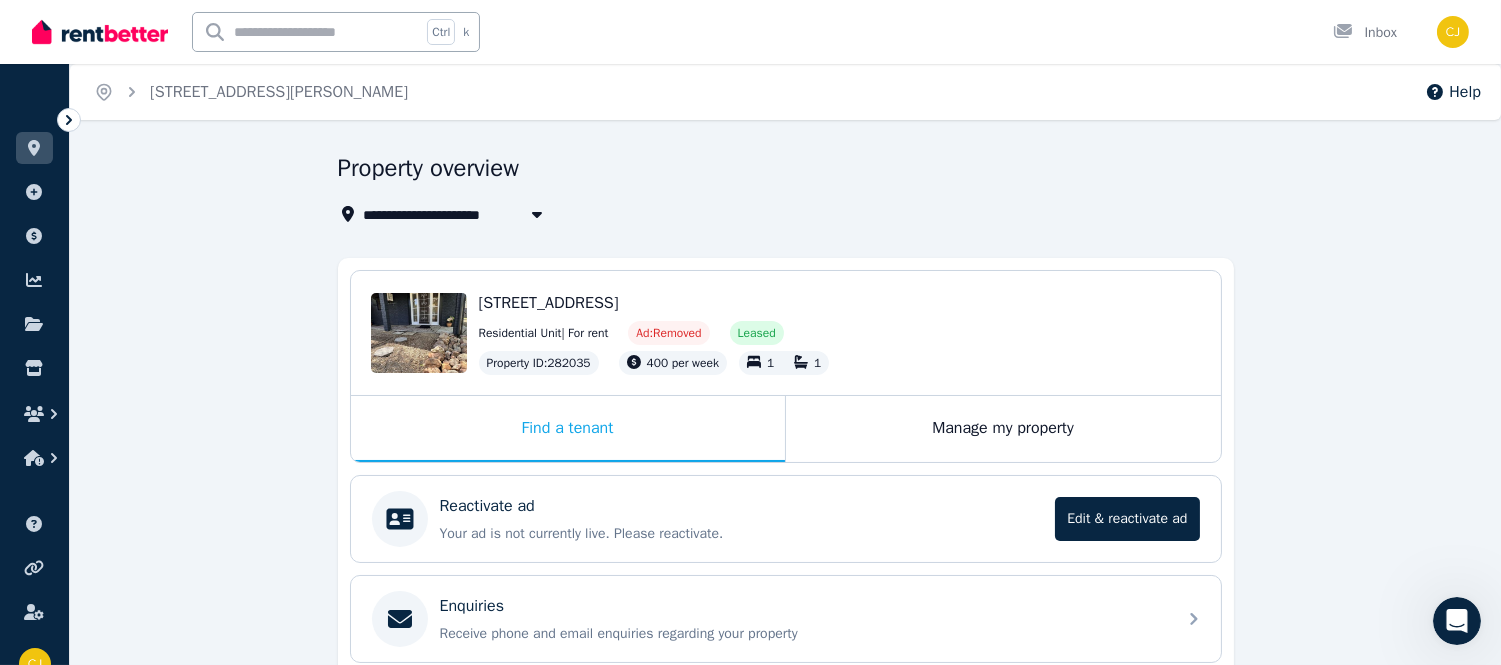 click 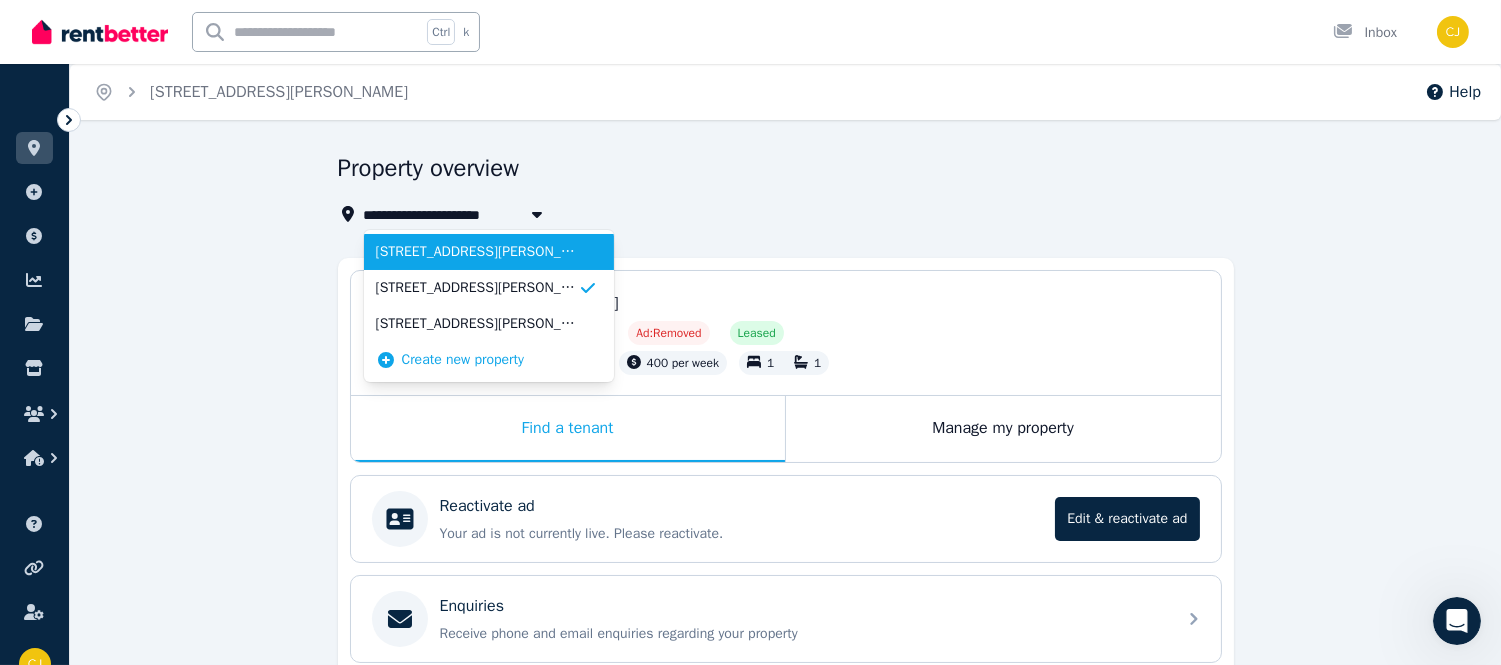 click on "[STREET_ADDRESS][PERSON_NAME]" at bounding box center (489, 252) 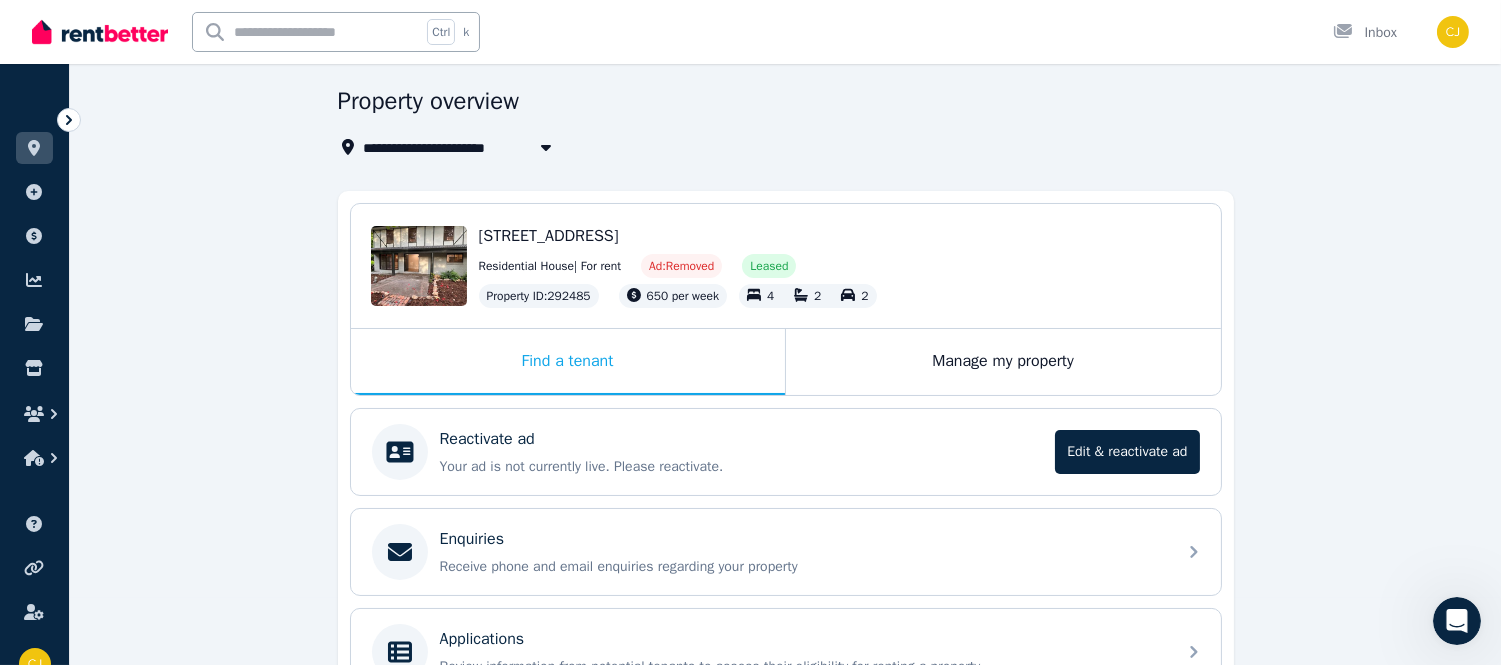 scroll, scrollTop: 71, scrollLeft: 0, axis: vertical 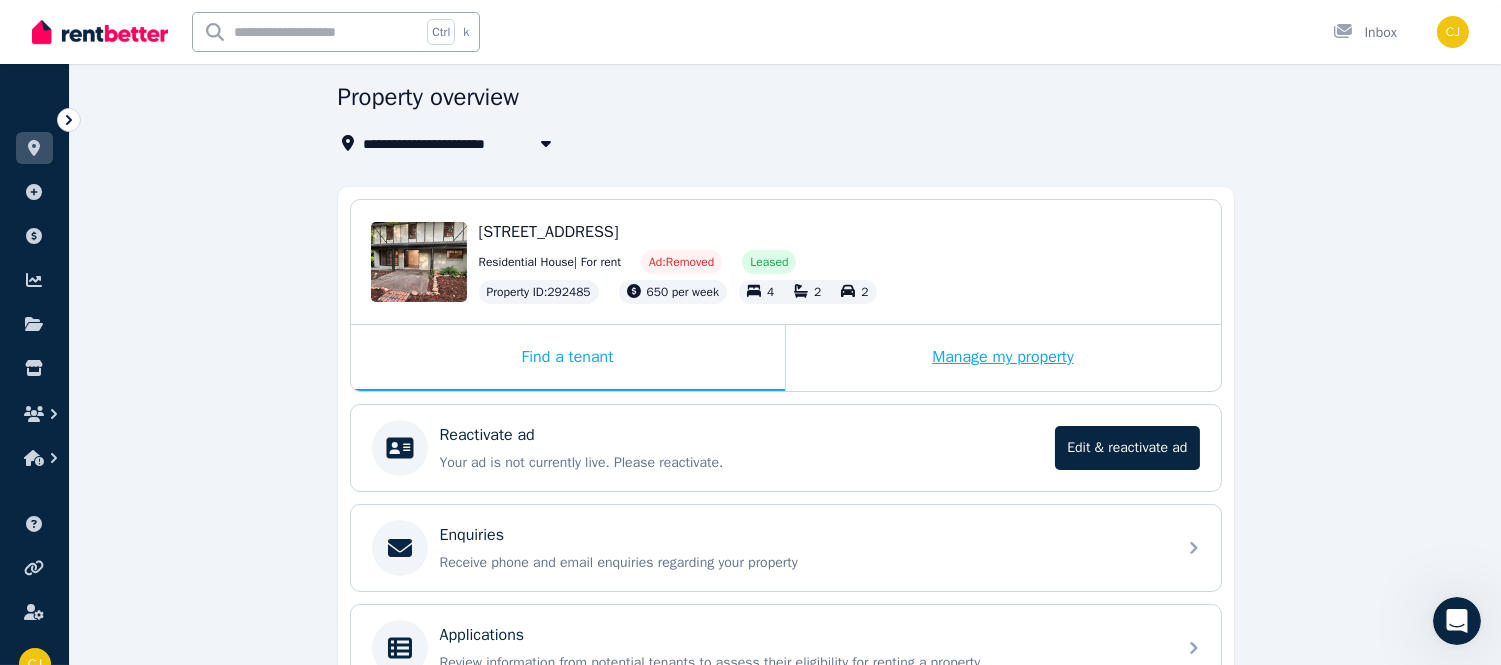 click on "Manage my property" at bounding box center (1003, 358) 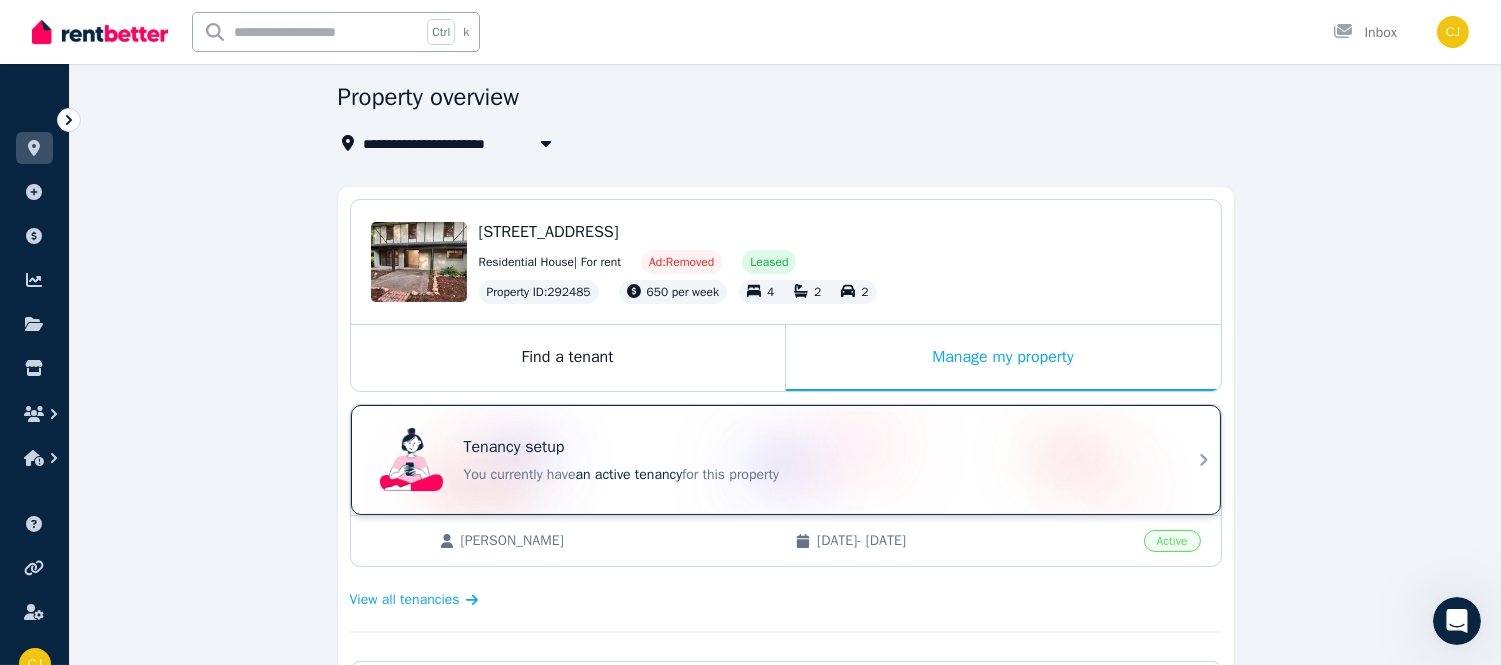 click 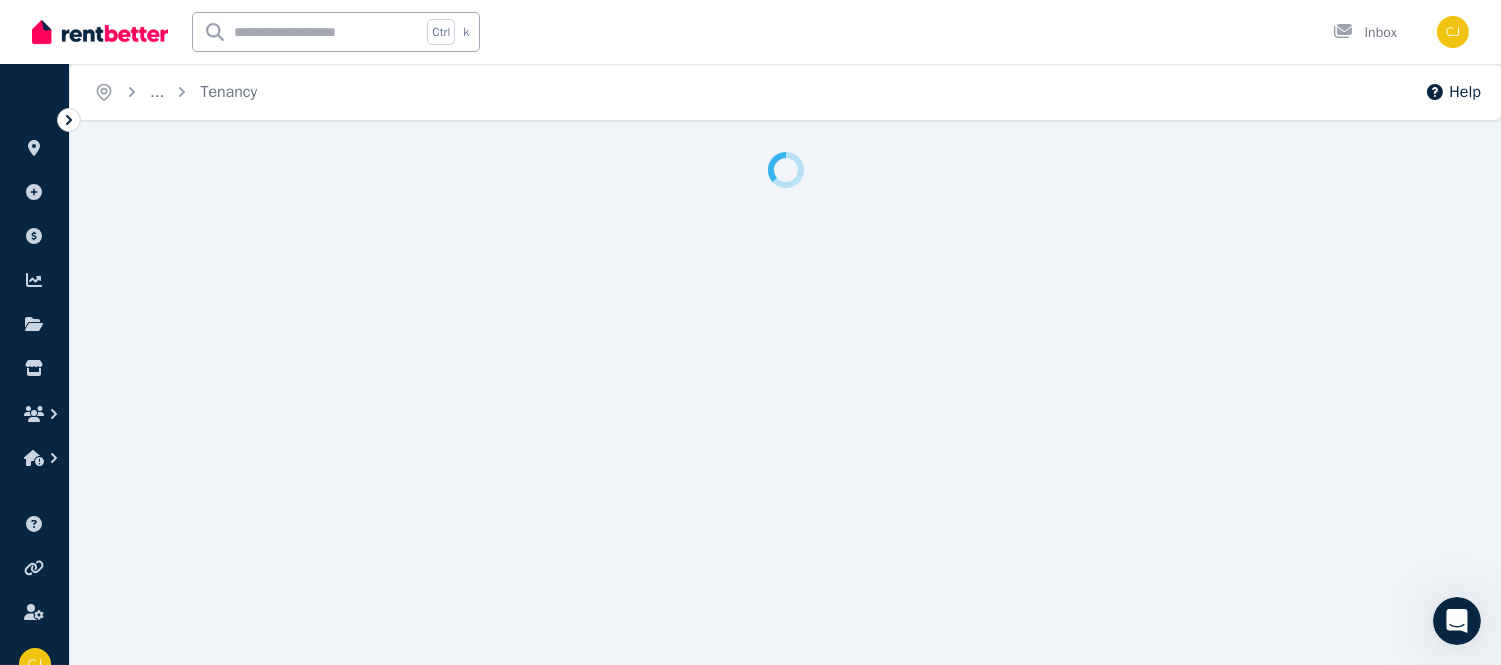 scroll, scrollTop: 0, scrollLeft: 0, axis: both 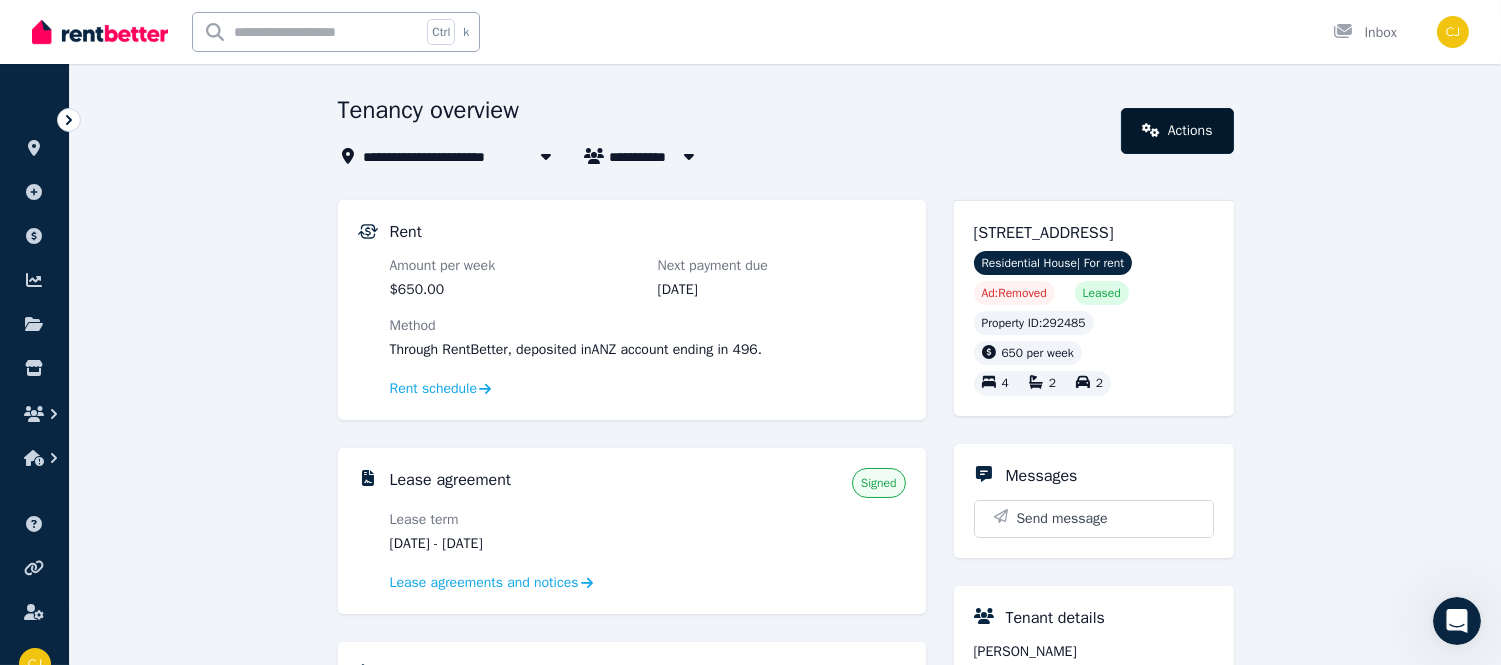 click on "Actions" at bounding box center [1177, 131] 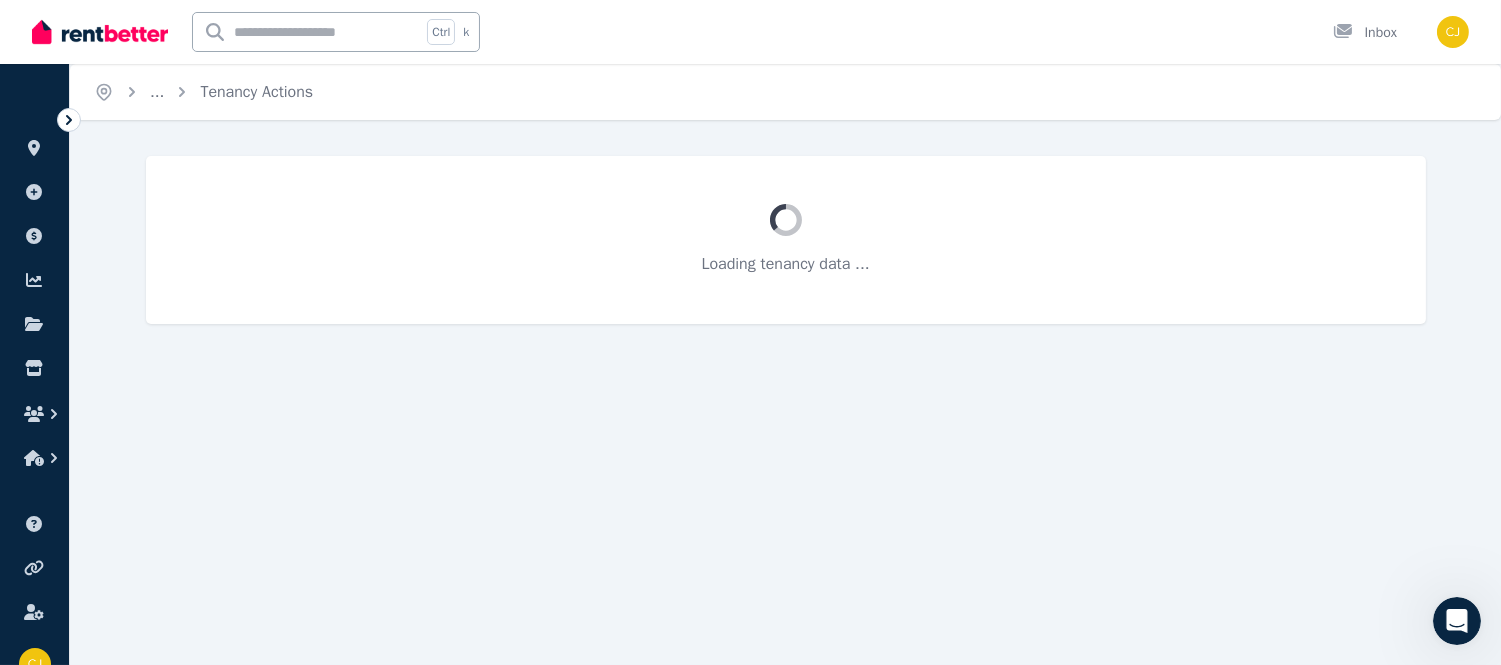 scroll, scrollTop: 0, scrollLeft: 0, axis: both 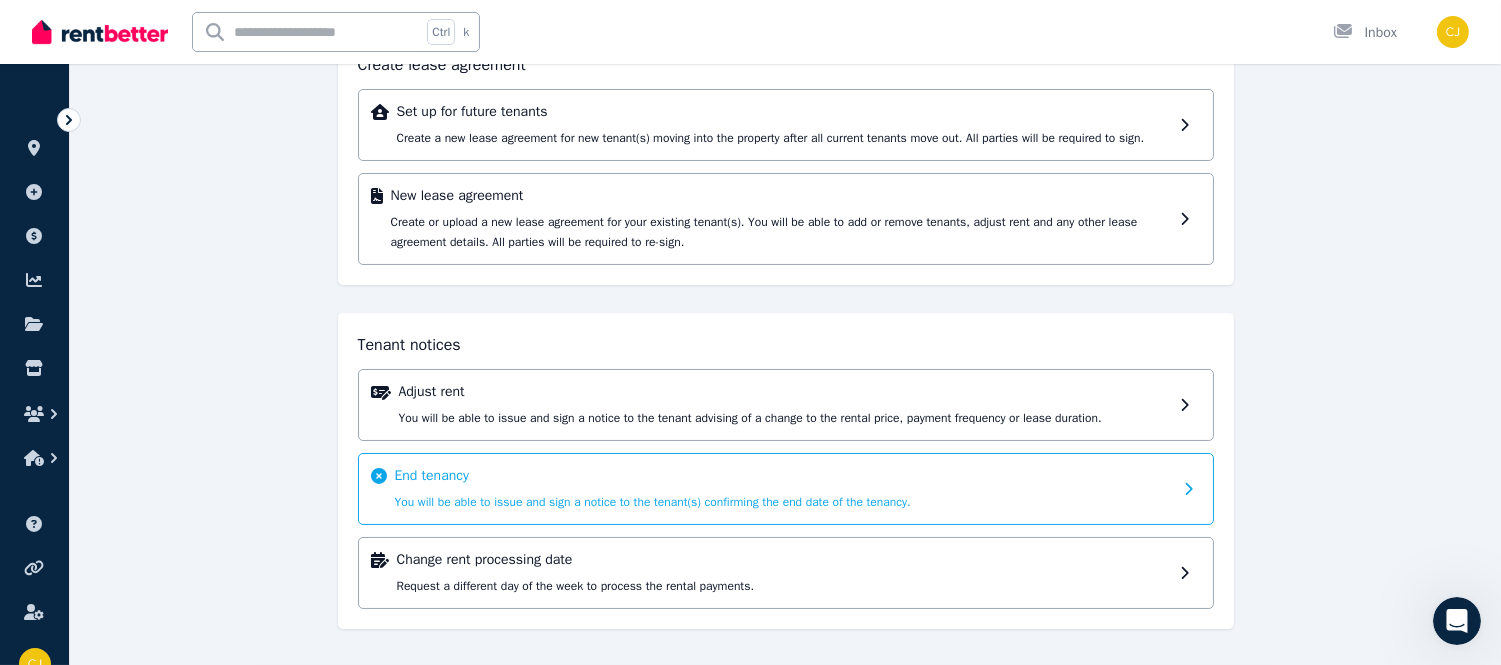 click at bounding box center (1190, 489) 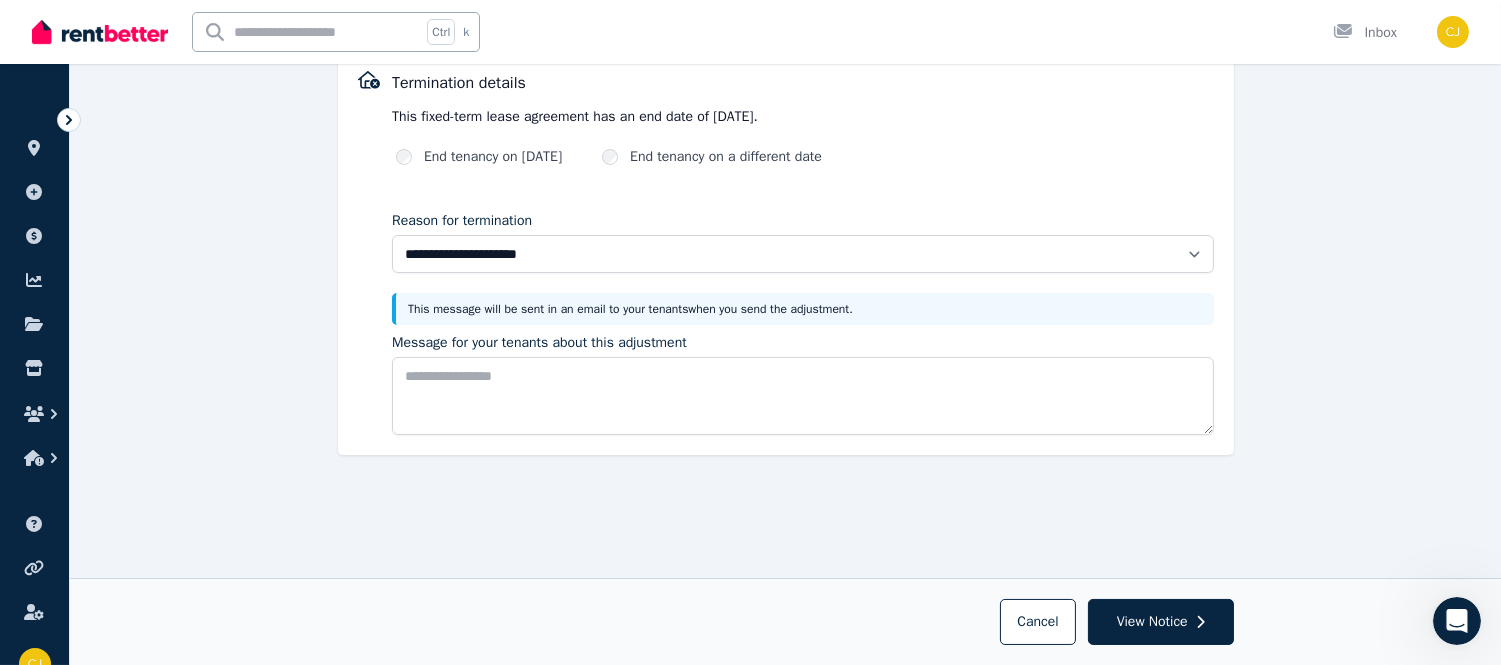 scroll, scrollTop: 157, scrollLeft: 0, axis: vertical 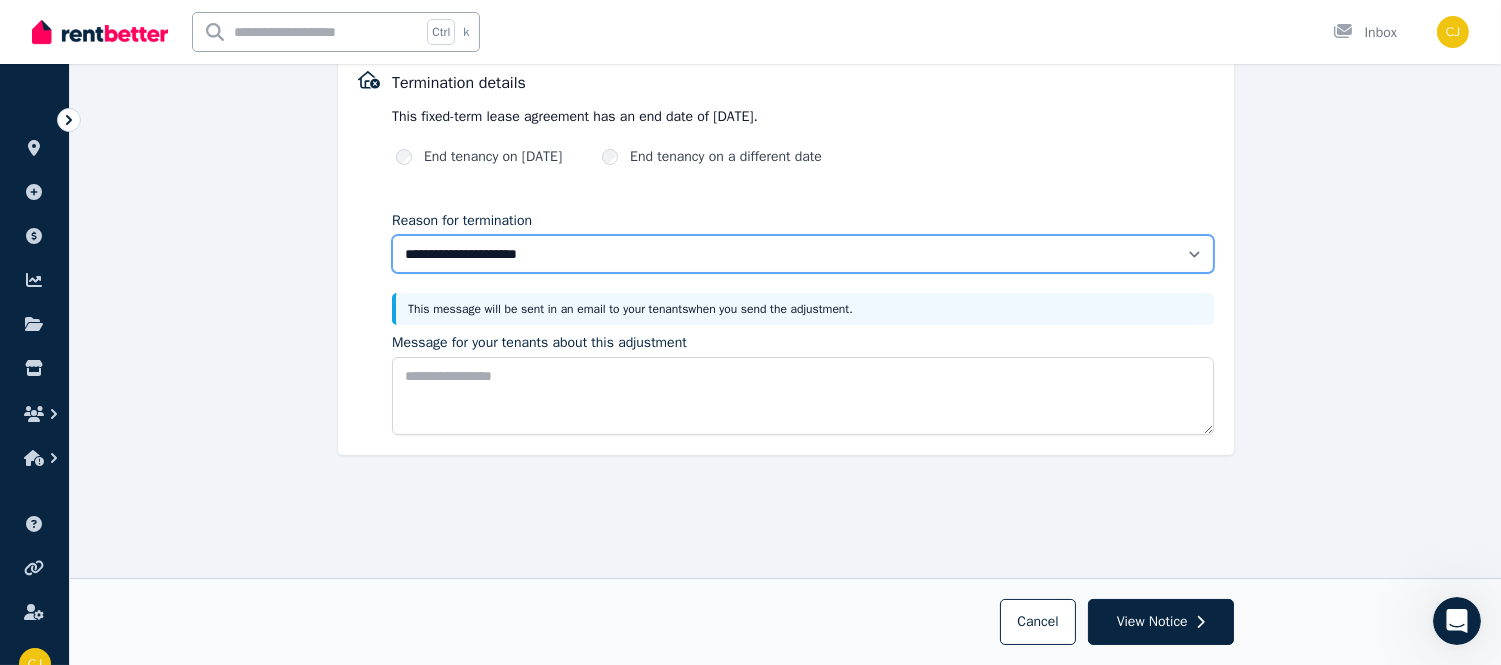 click on "**********" at bounding box center [803, 254] 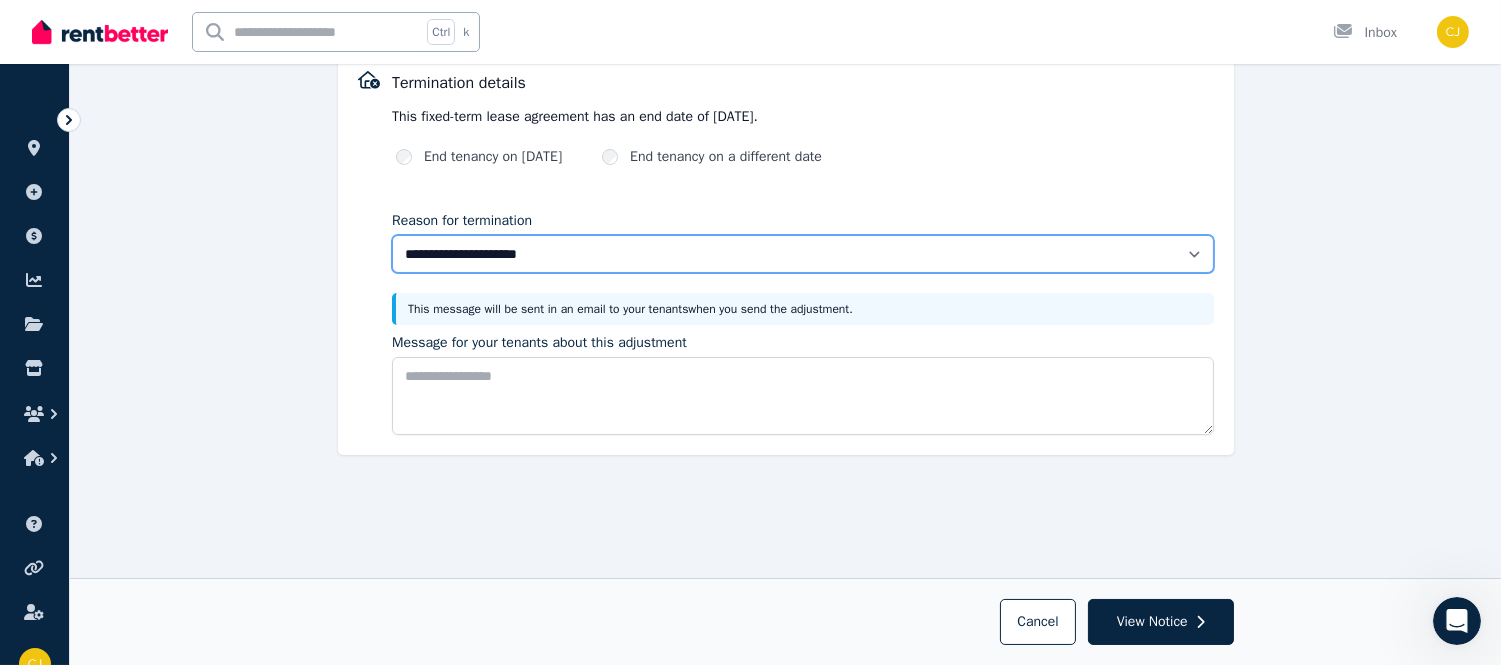 select on "**********" 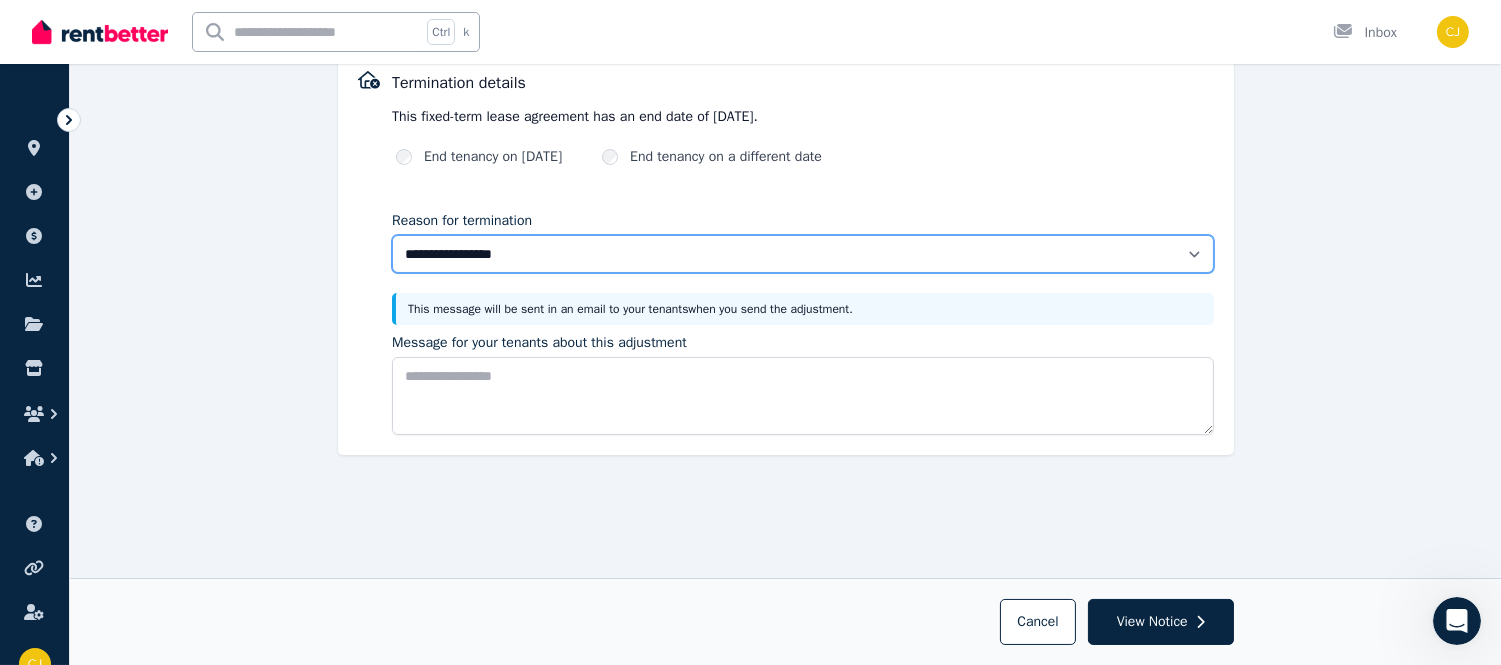 click on "**********" at bounding box center [803, 254] 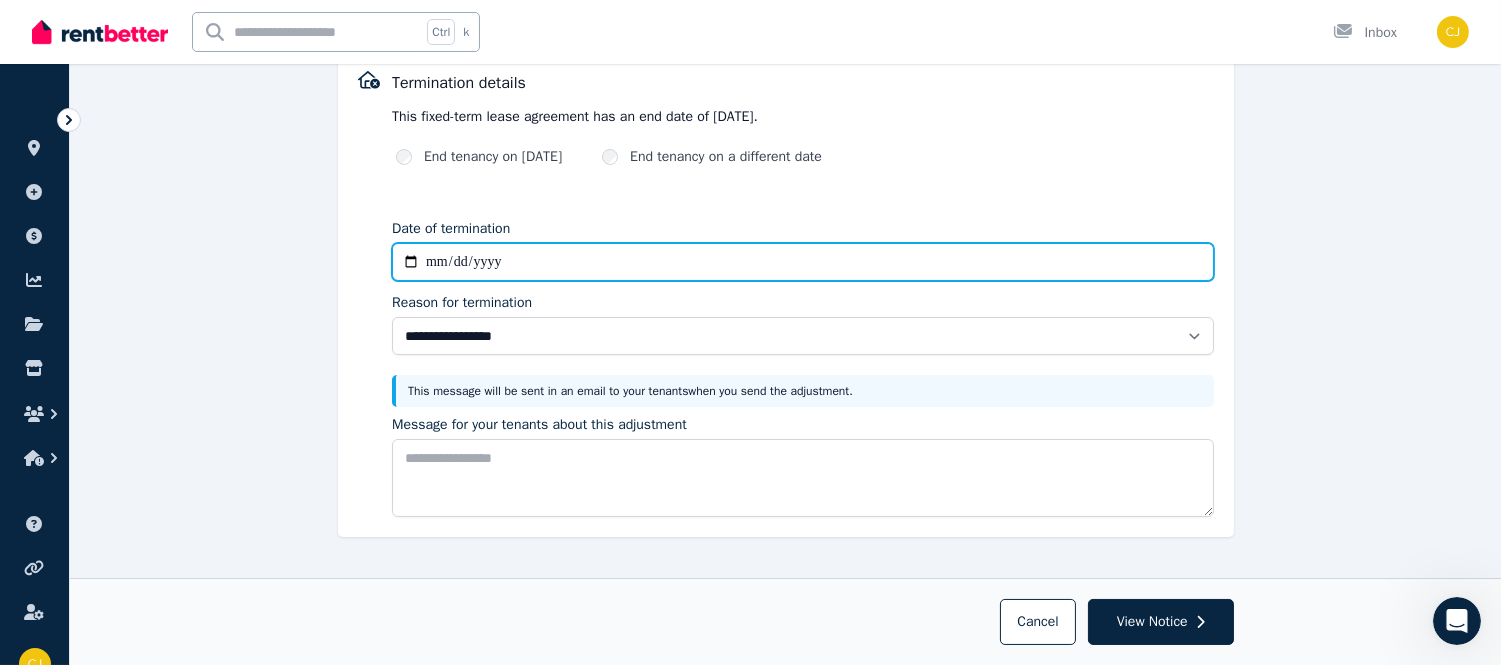 click on "Date of termination" at bounding box center (803, 262) 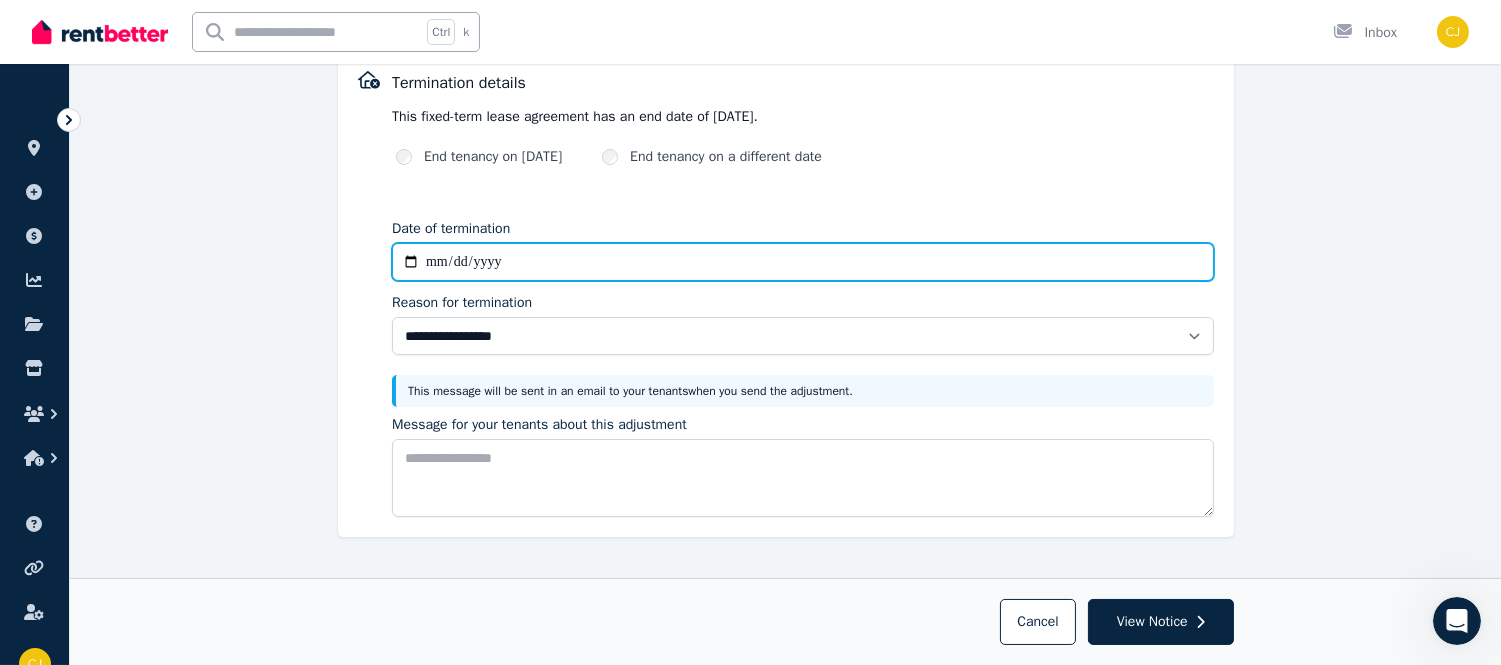 type on "**********" 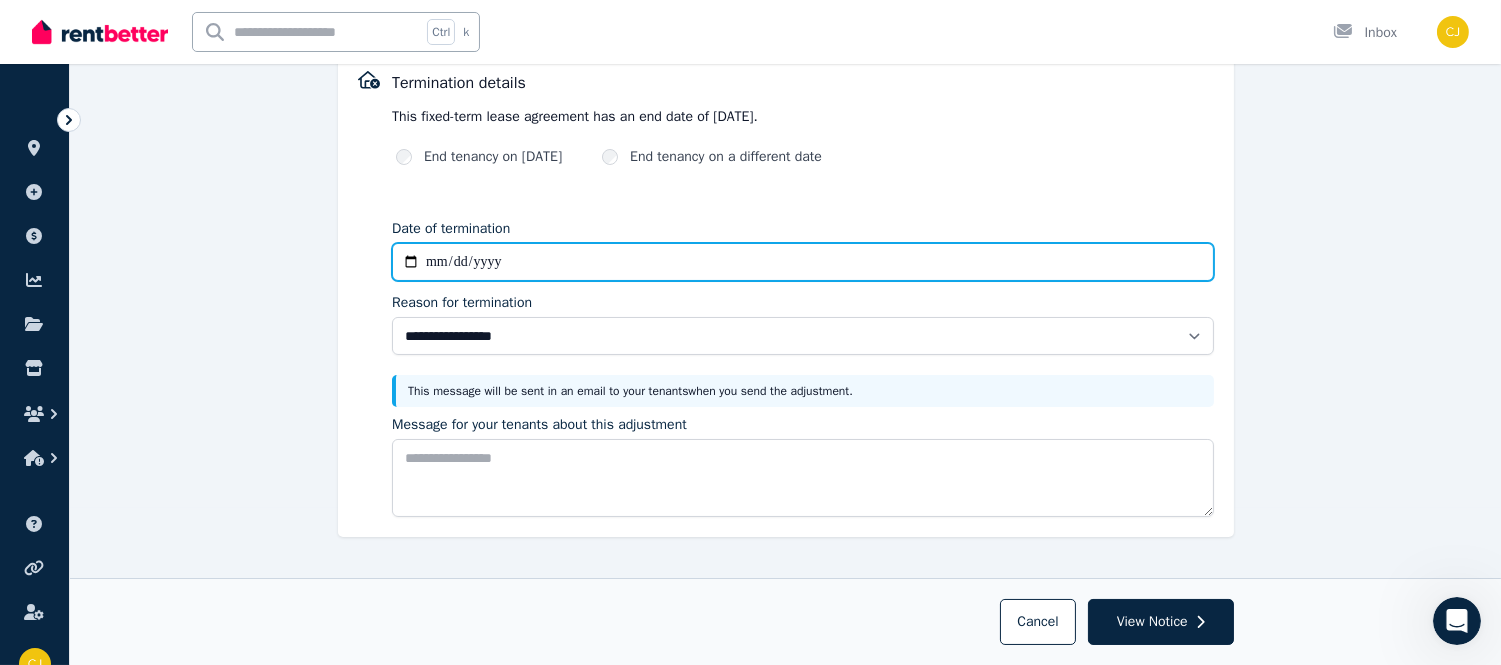 type on "**********" 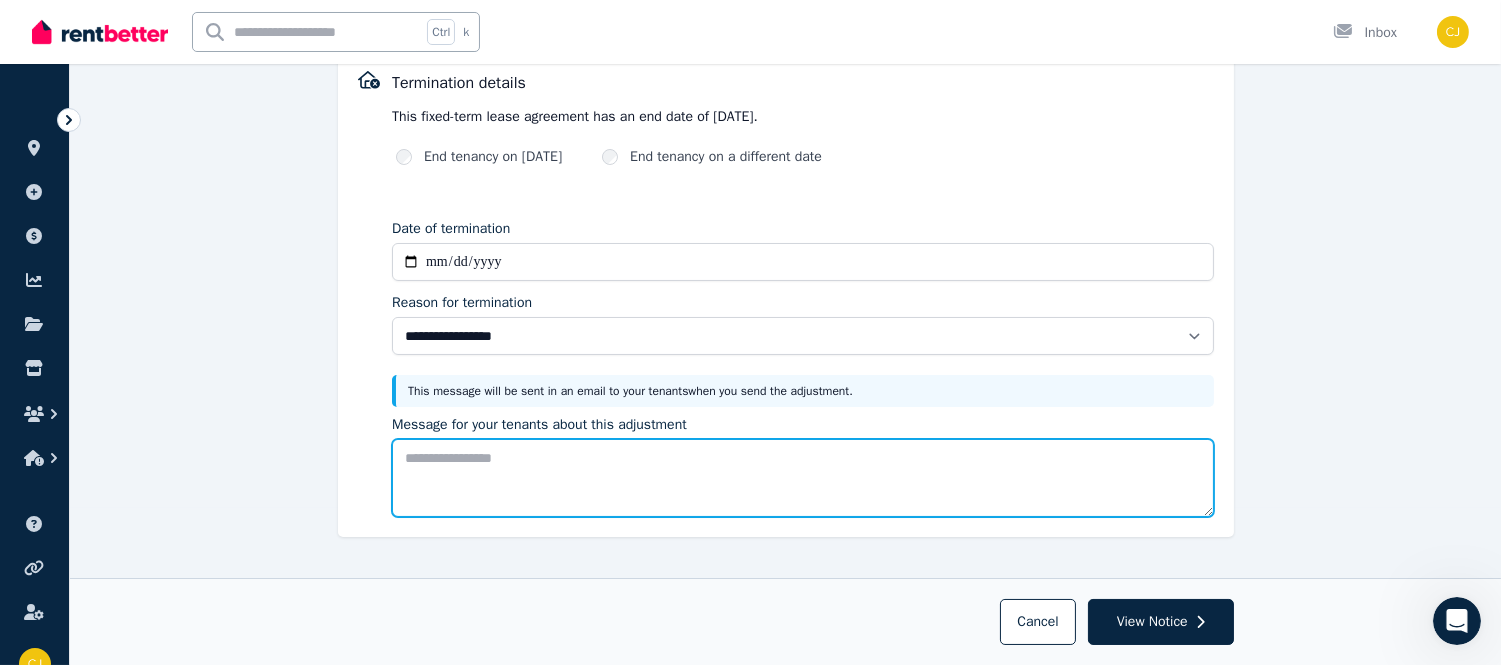 click on "Message for your tenants about this adjustment" at bounding box center (803, 478) 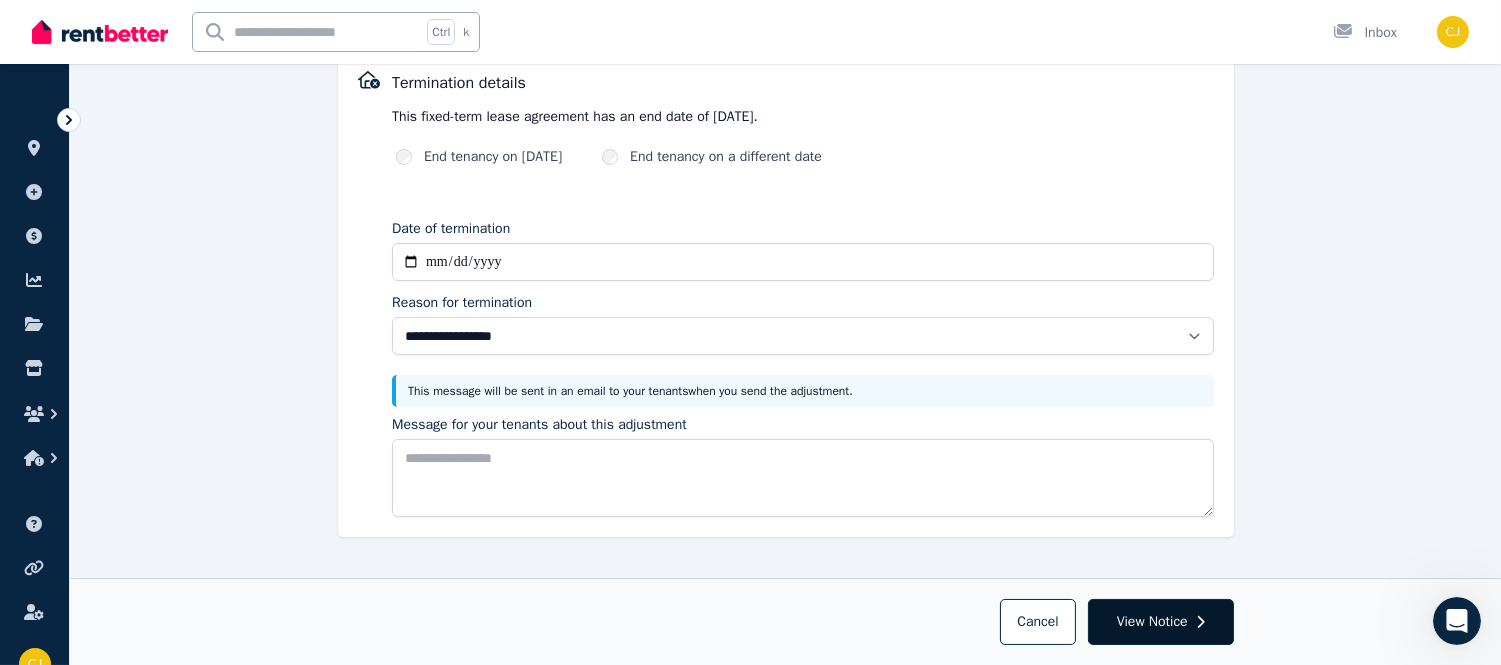 click on "View Notice" at bounding box center (1152, 622) 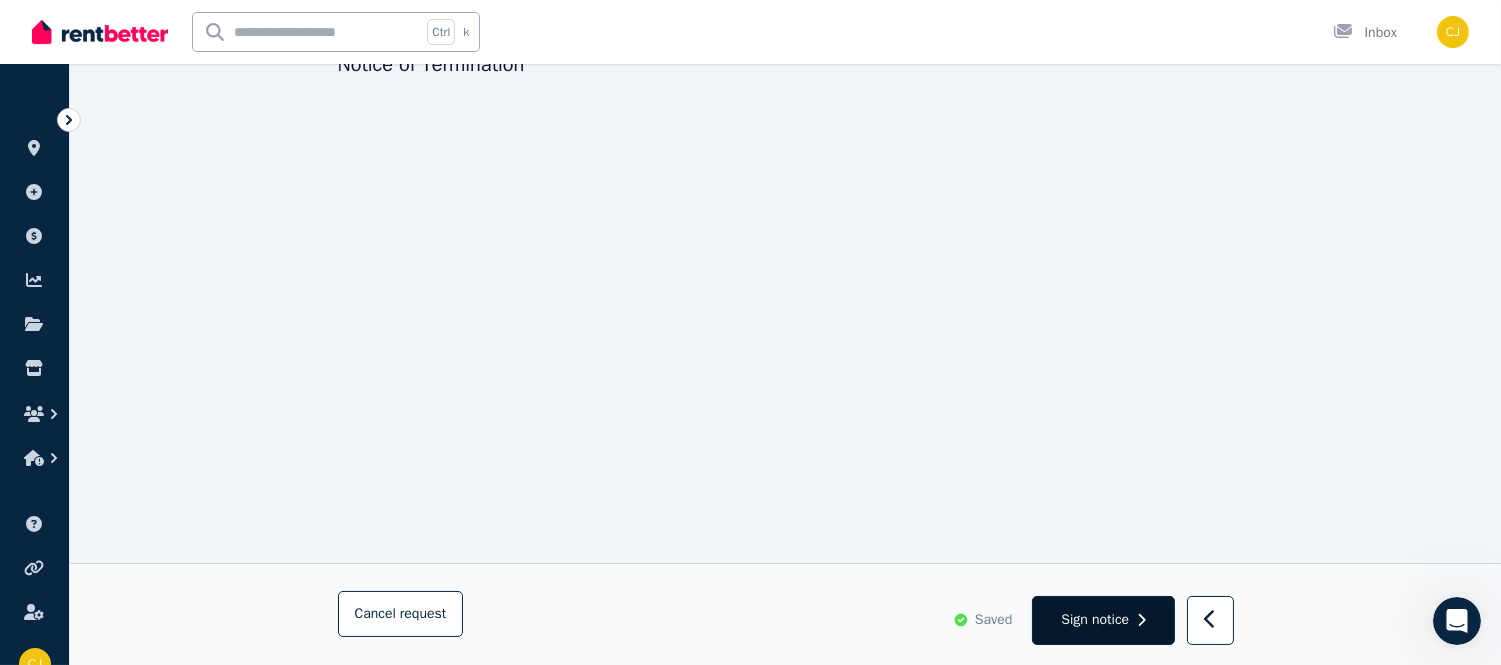 scroll, scrollTop: 157, scrollLeft: 0, axis: vertical 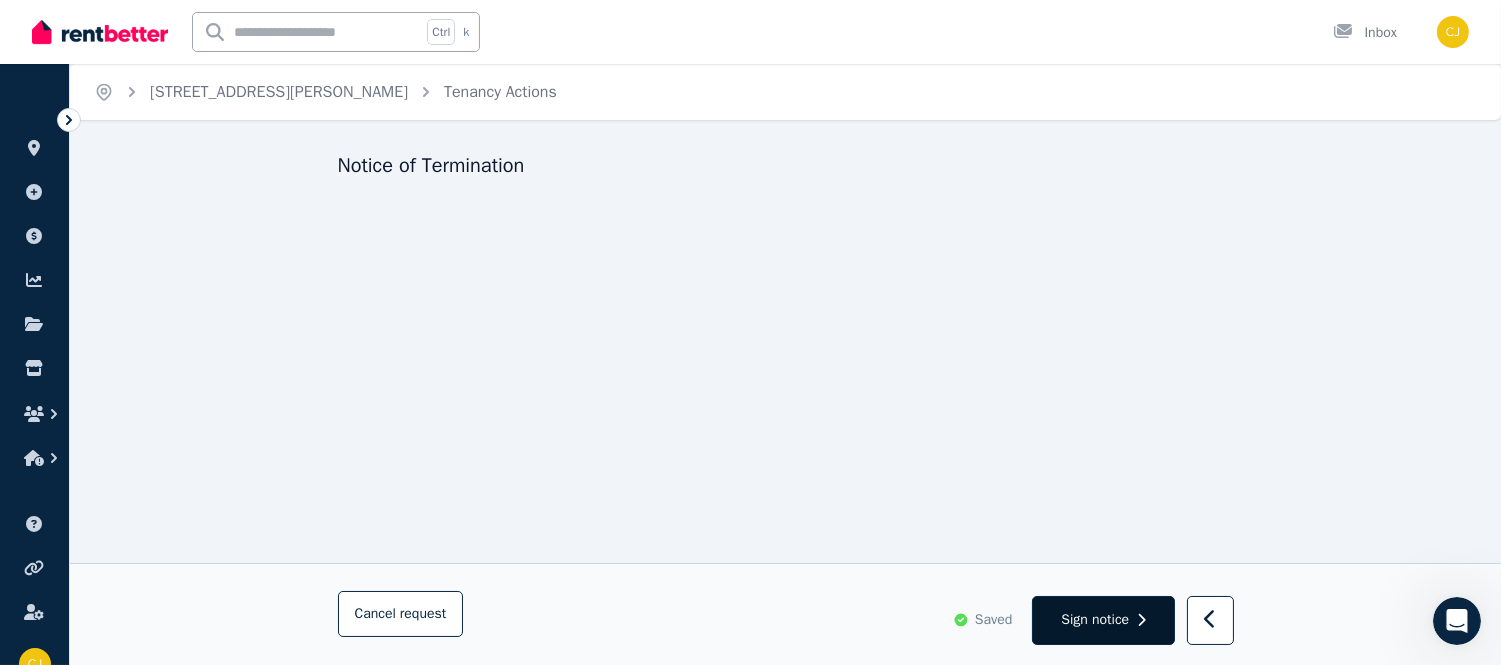 click on "Sign notice" at bounding box center [1103, 621] 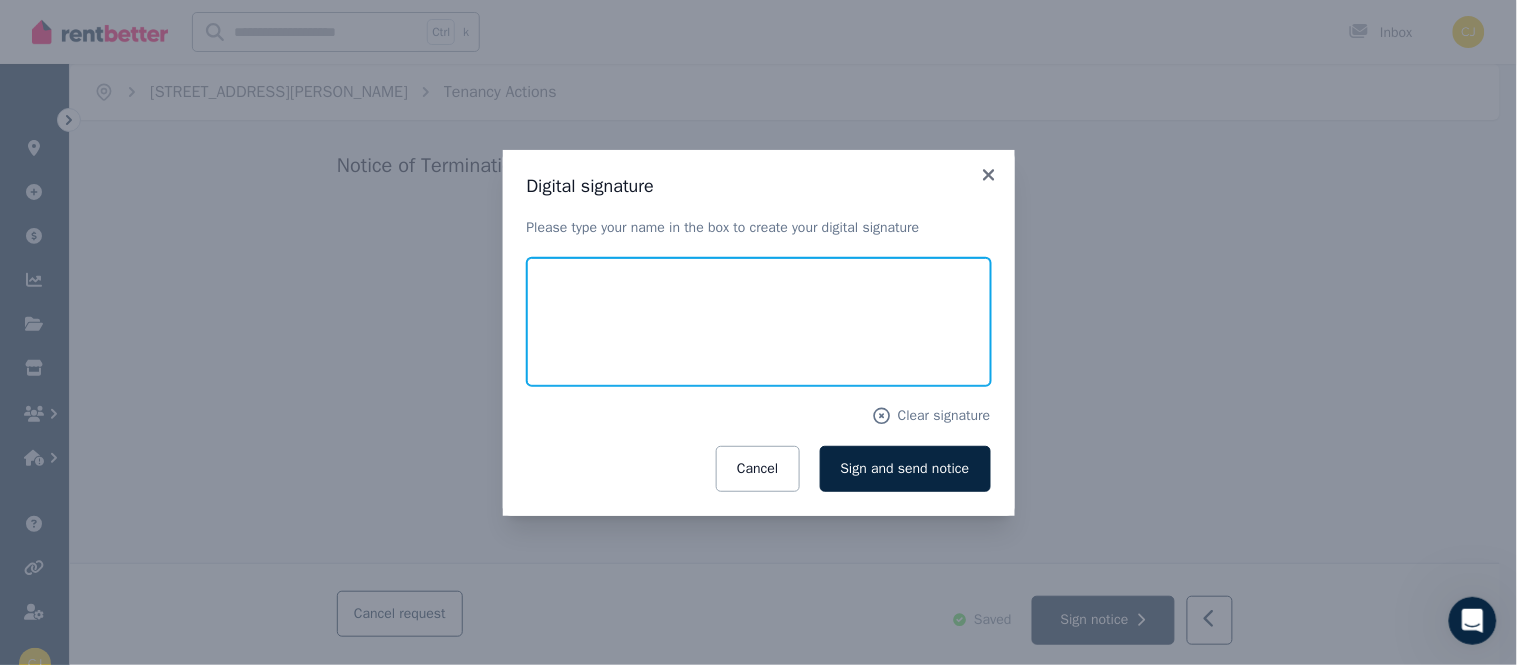 click at bounding box center (759, 322) 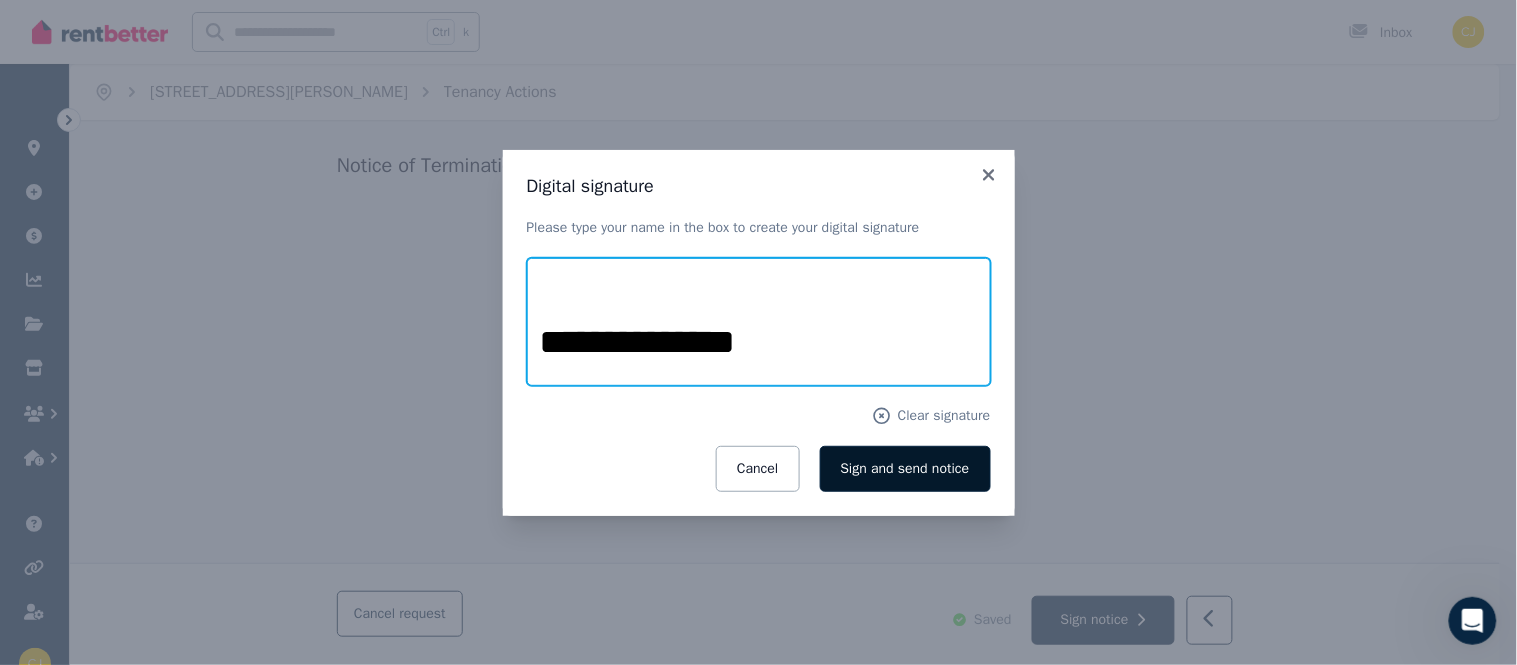 type on "**********" 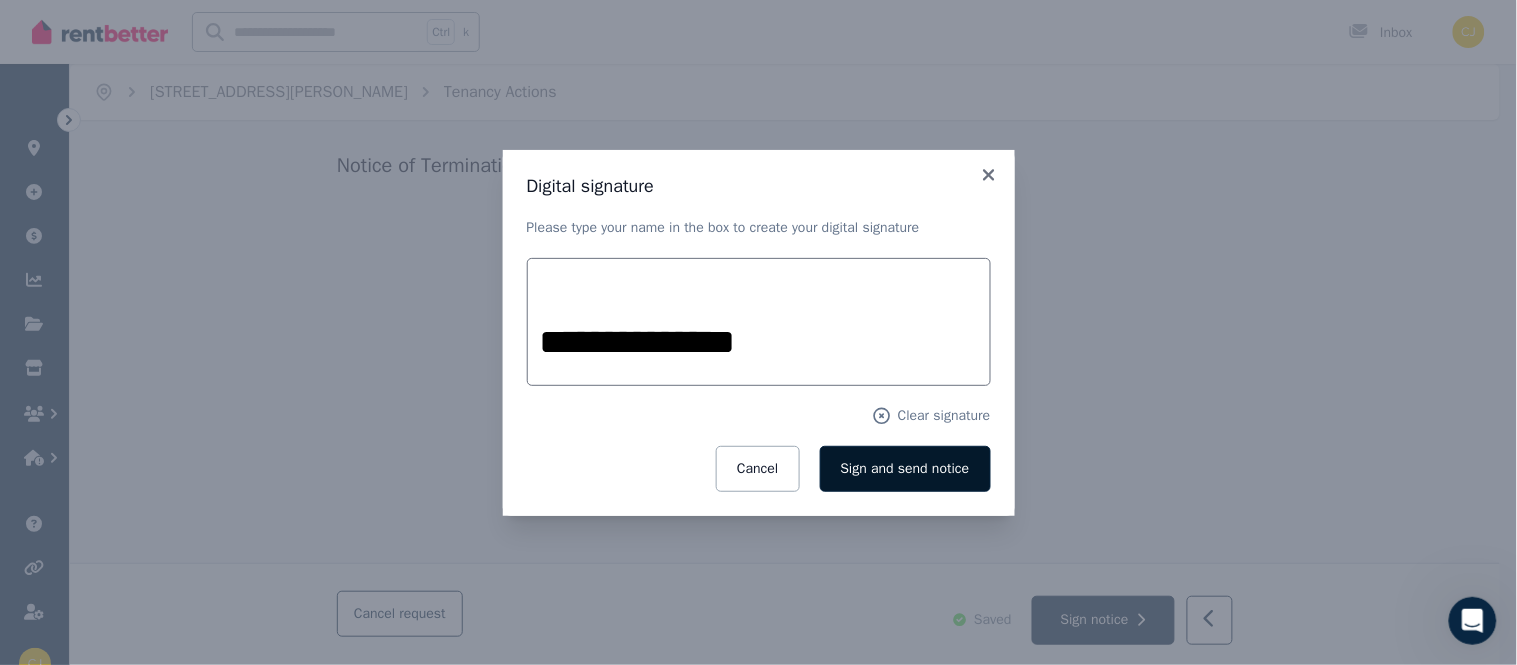 click on "Sign and send notice" at bounding box center (905, 469) 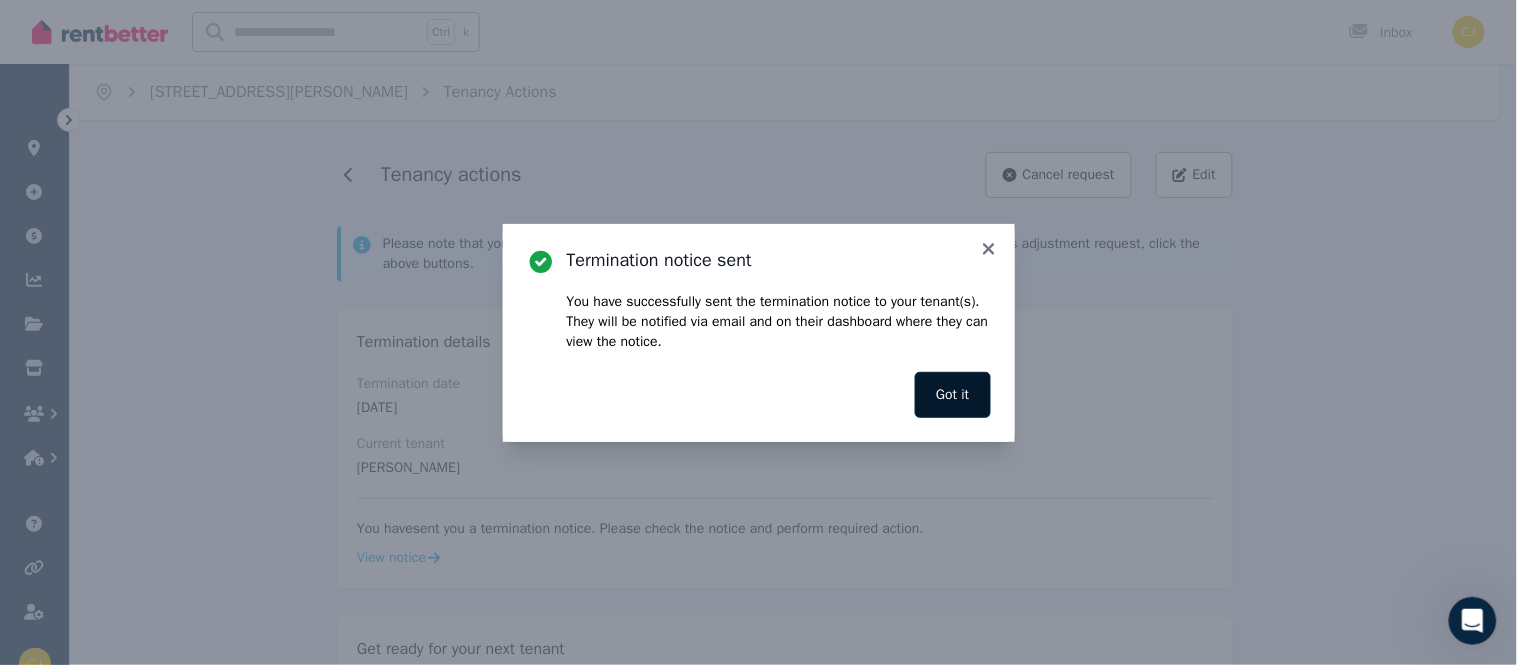 click on "Got it" at bounding box center [952, 395] 